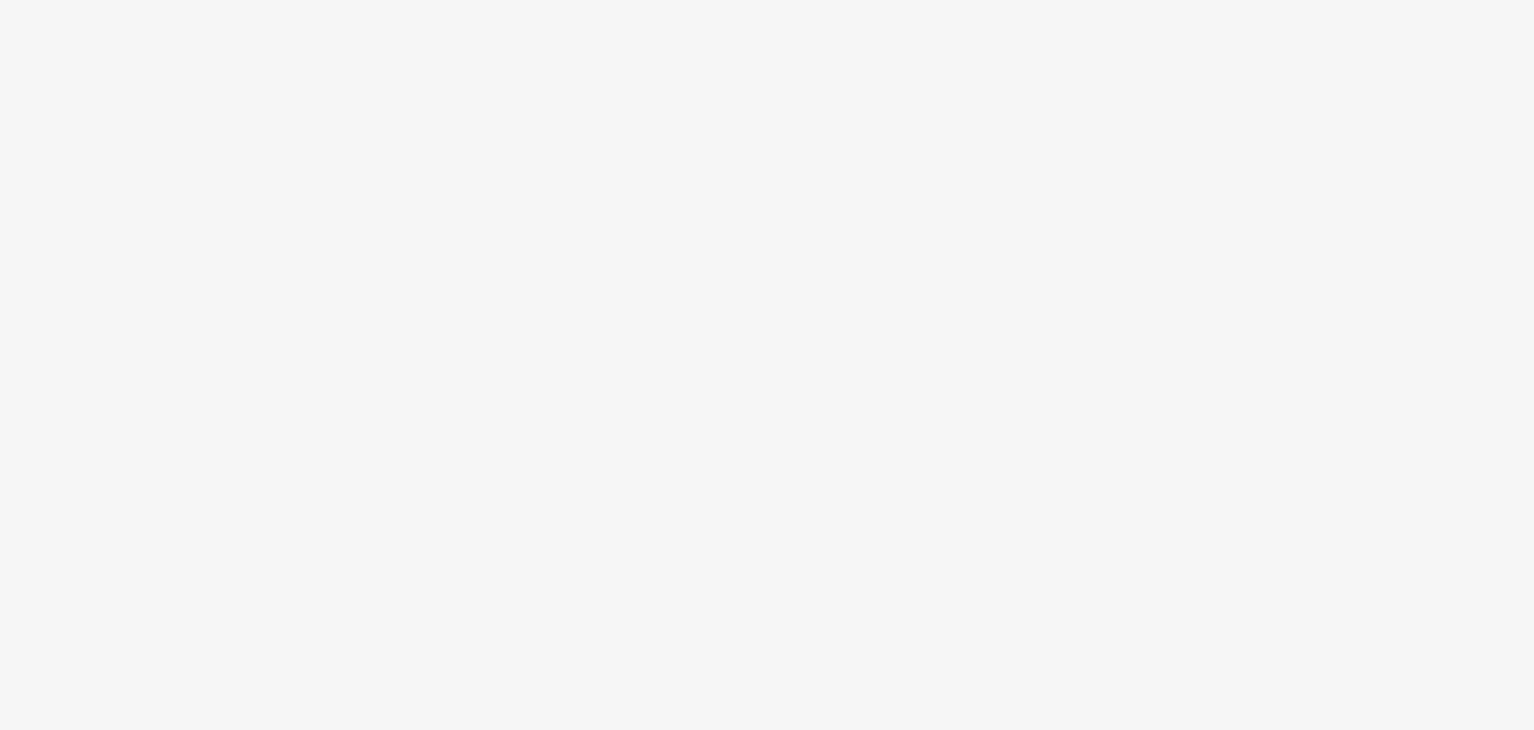 scroll, scrollTop: 0, scrollLeft: 0, axis: both 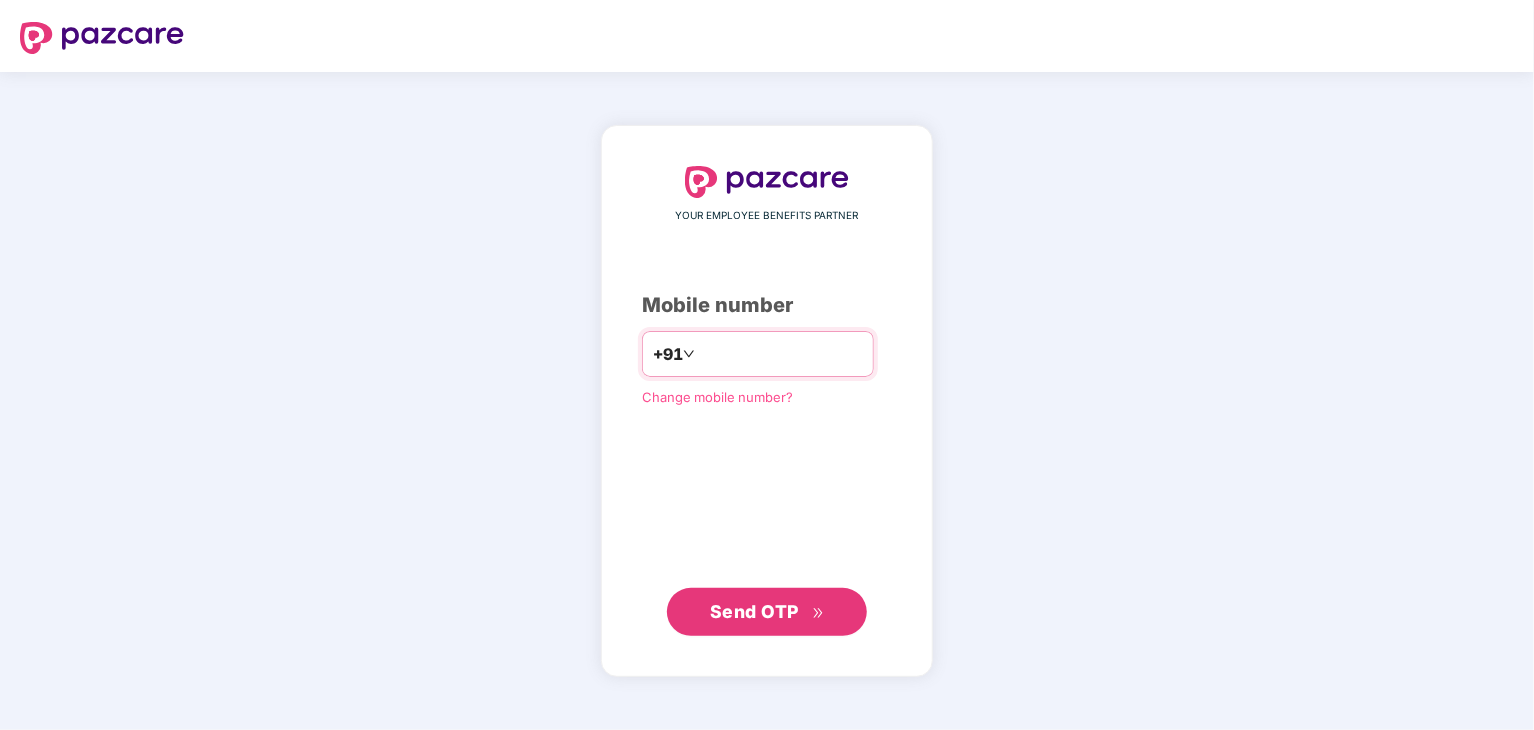 click at bounding box center (781, 354) 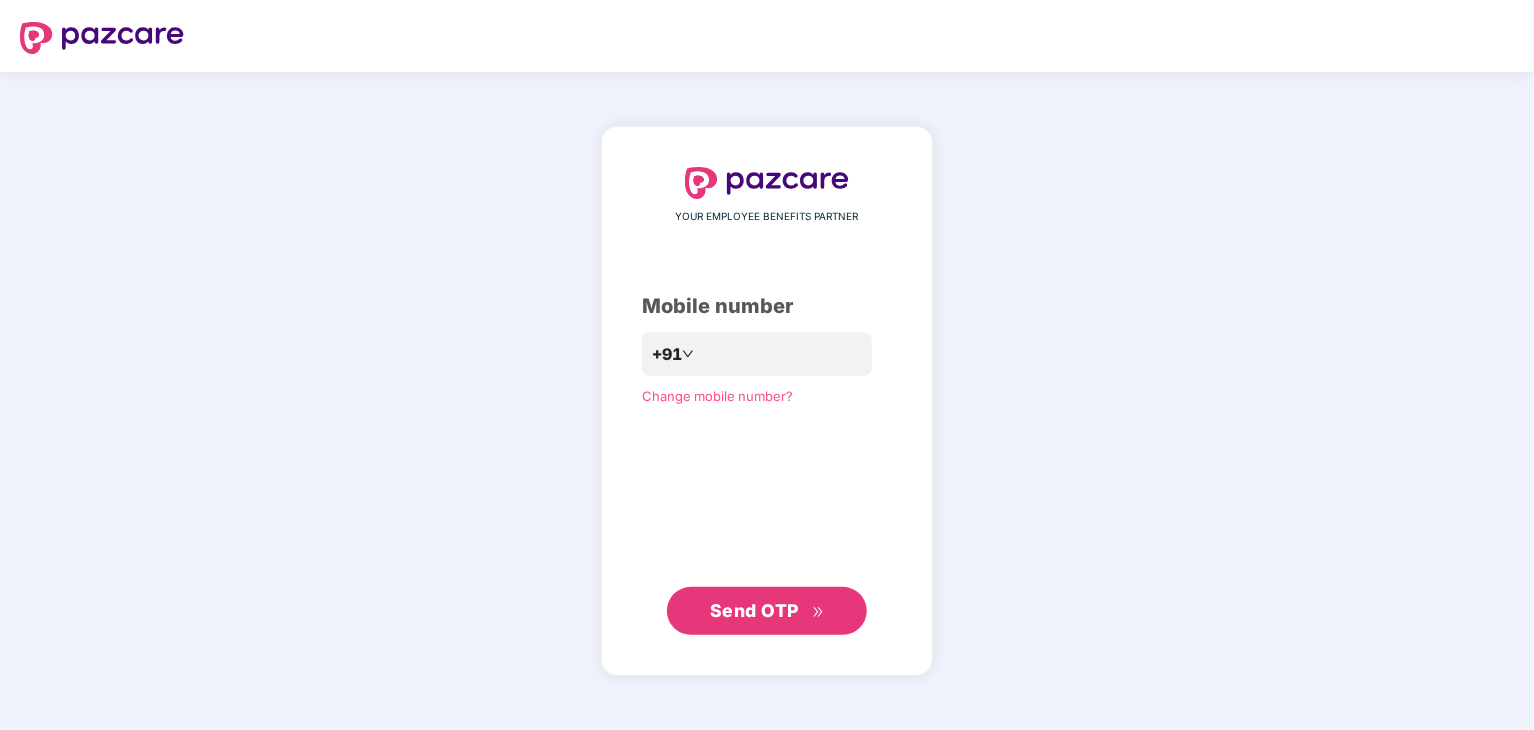 click on "Send OTP" at bounding box center (767, 611) 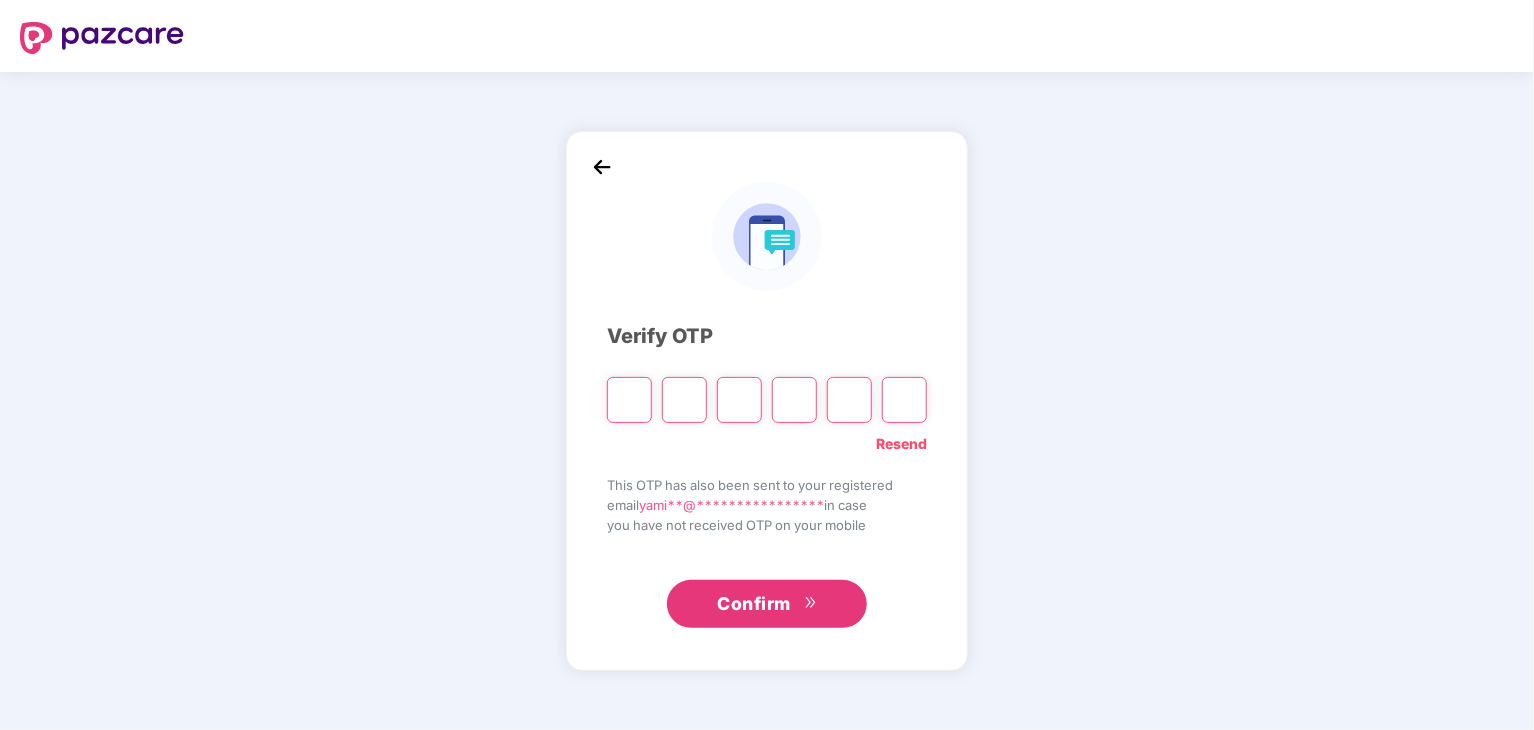 type on "*" 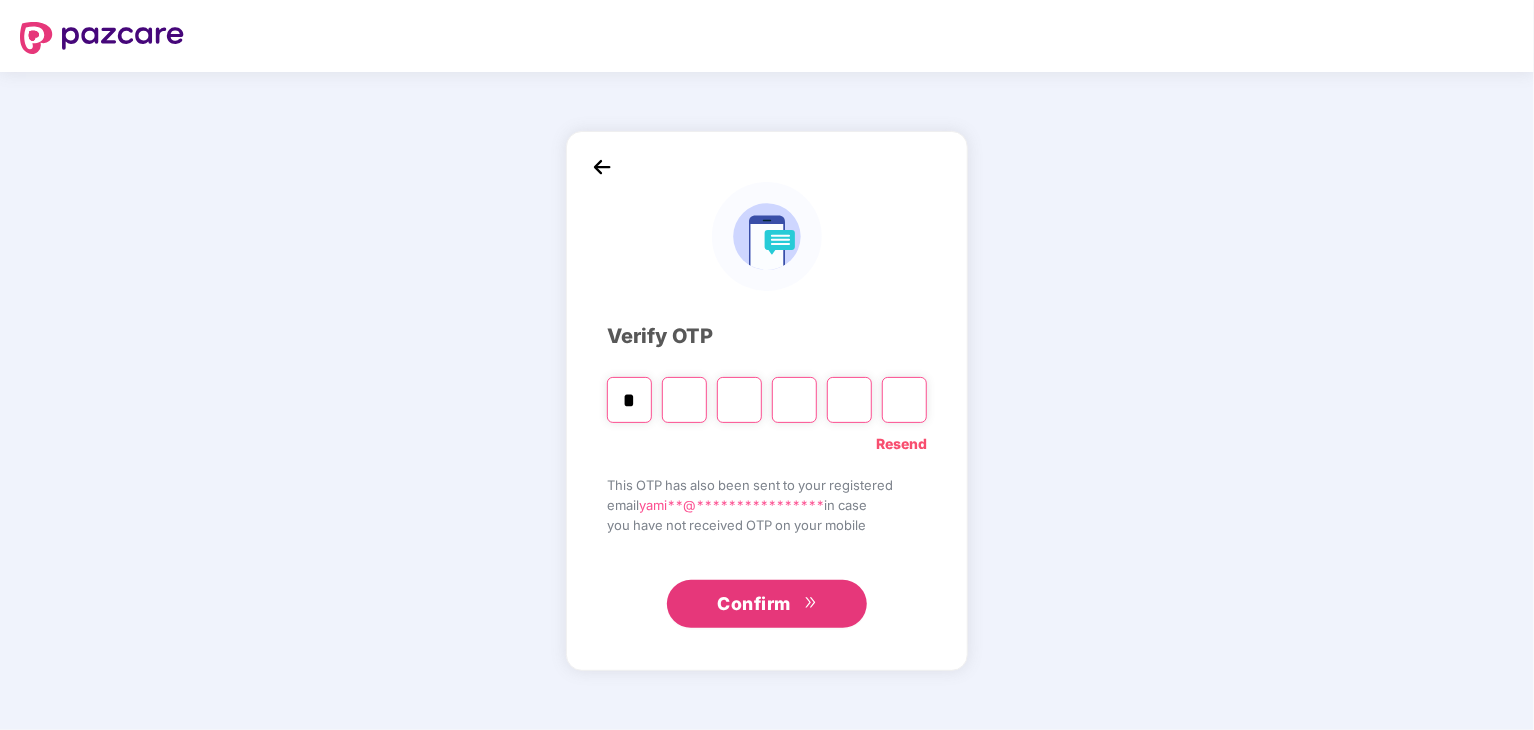 type on "*" 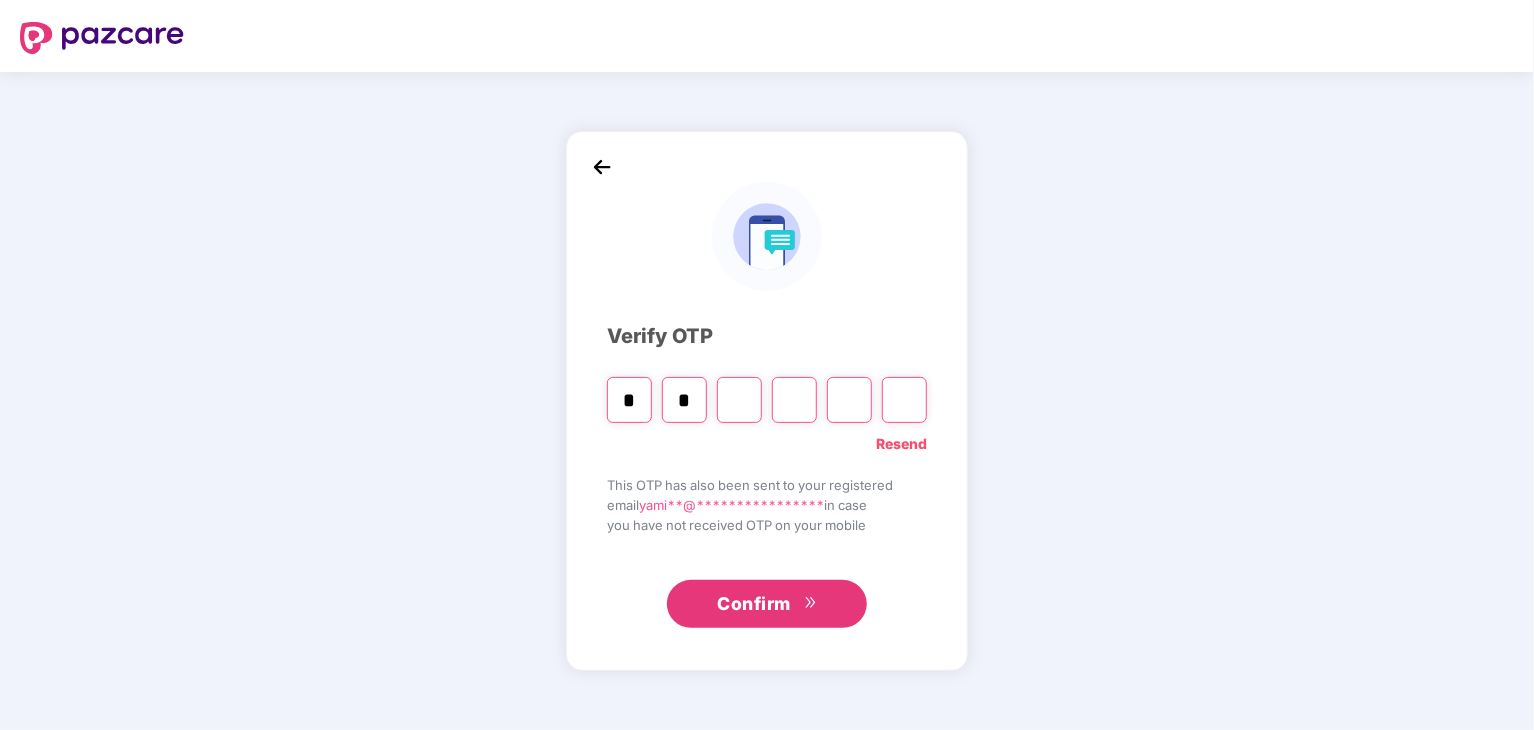 type on "*" 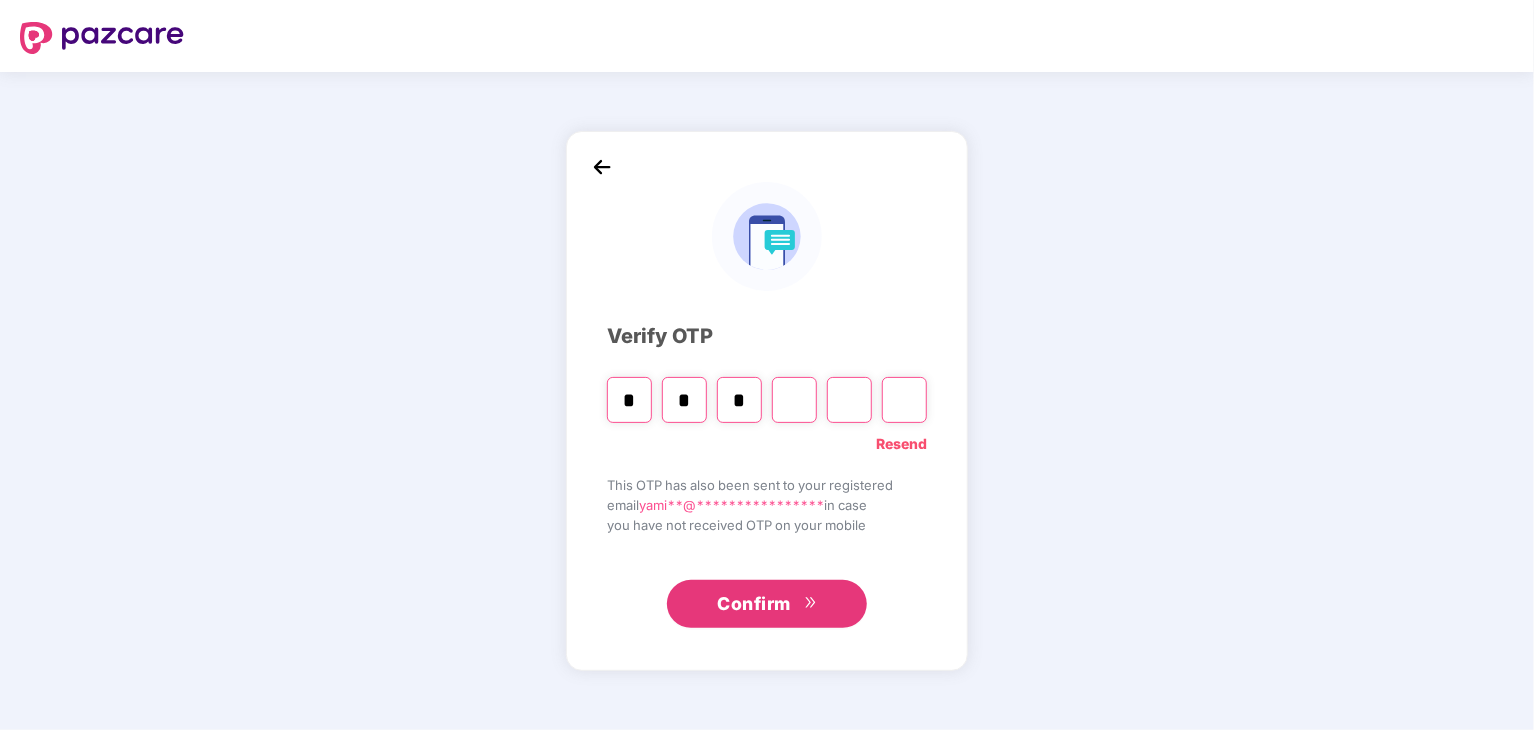 type on "*" 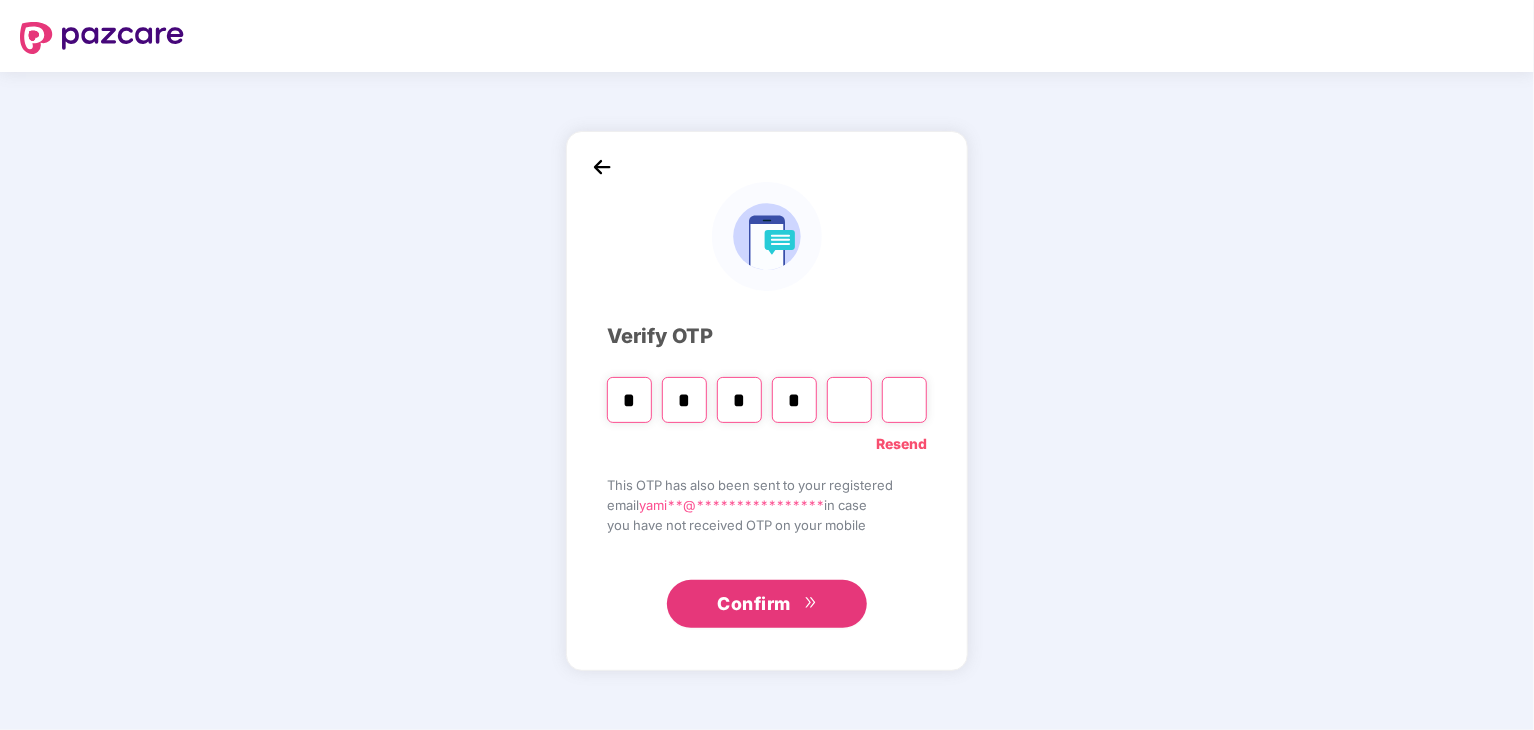 type on "*" 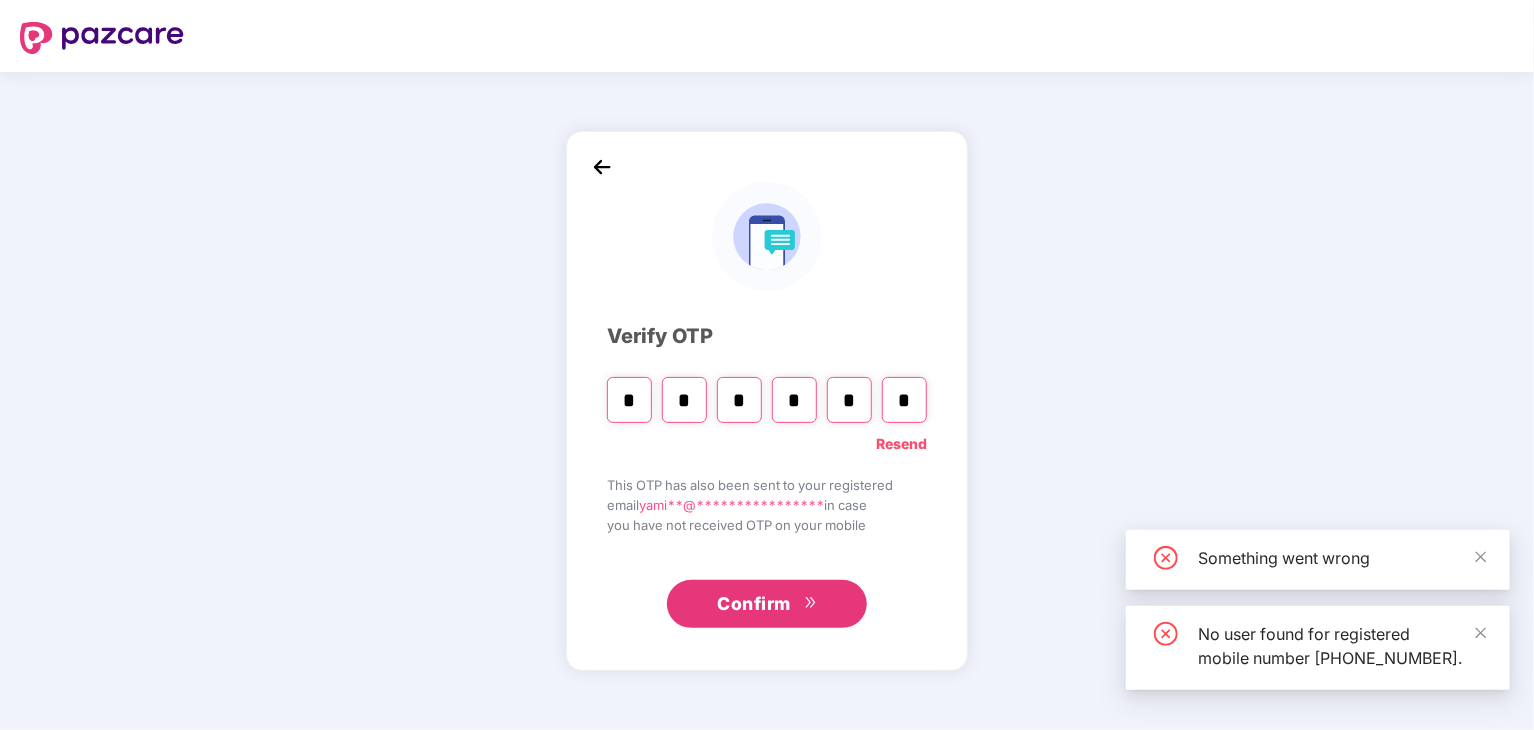 type on "*" 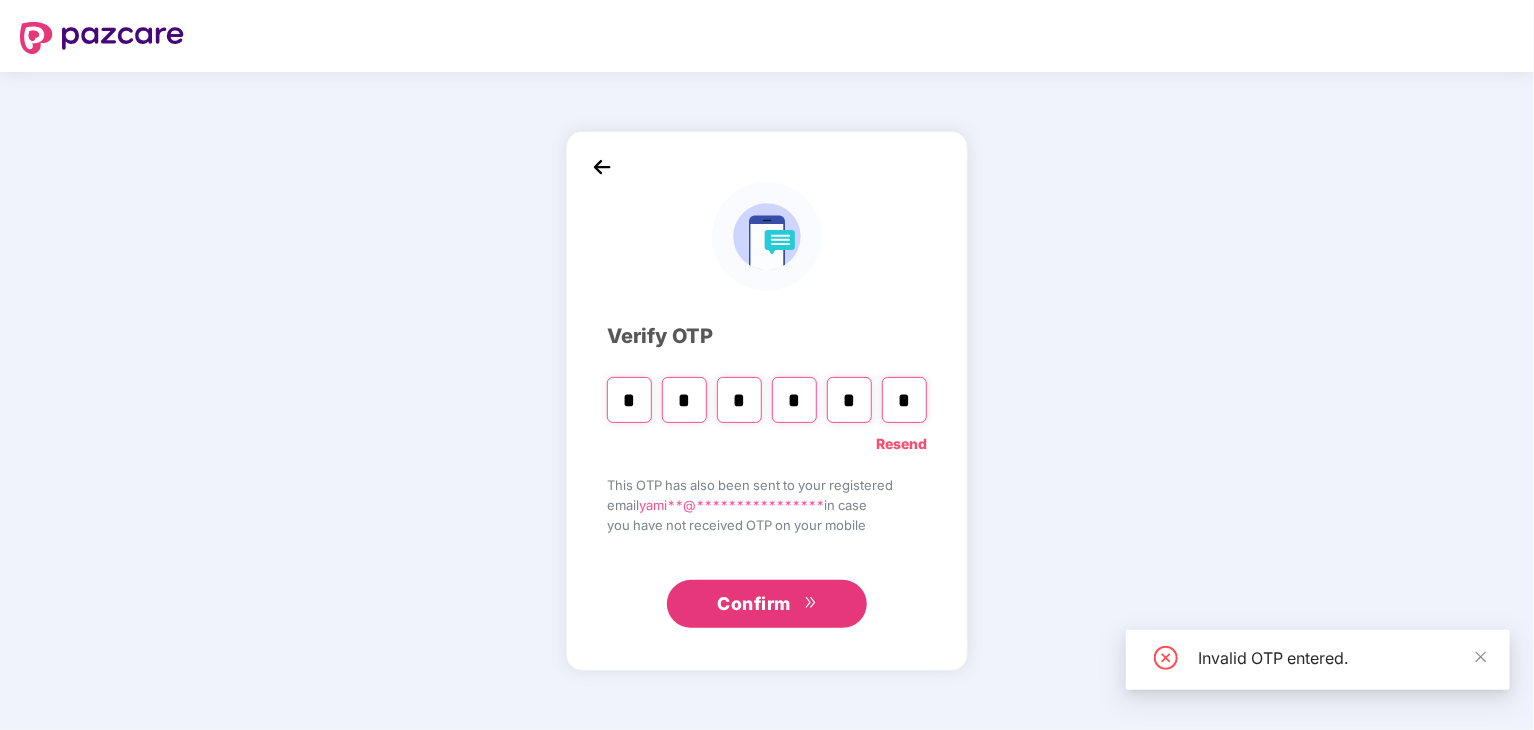 click on "Resend" at bounding box center (901, 444) 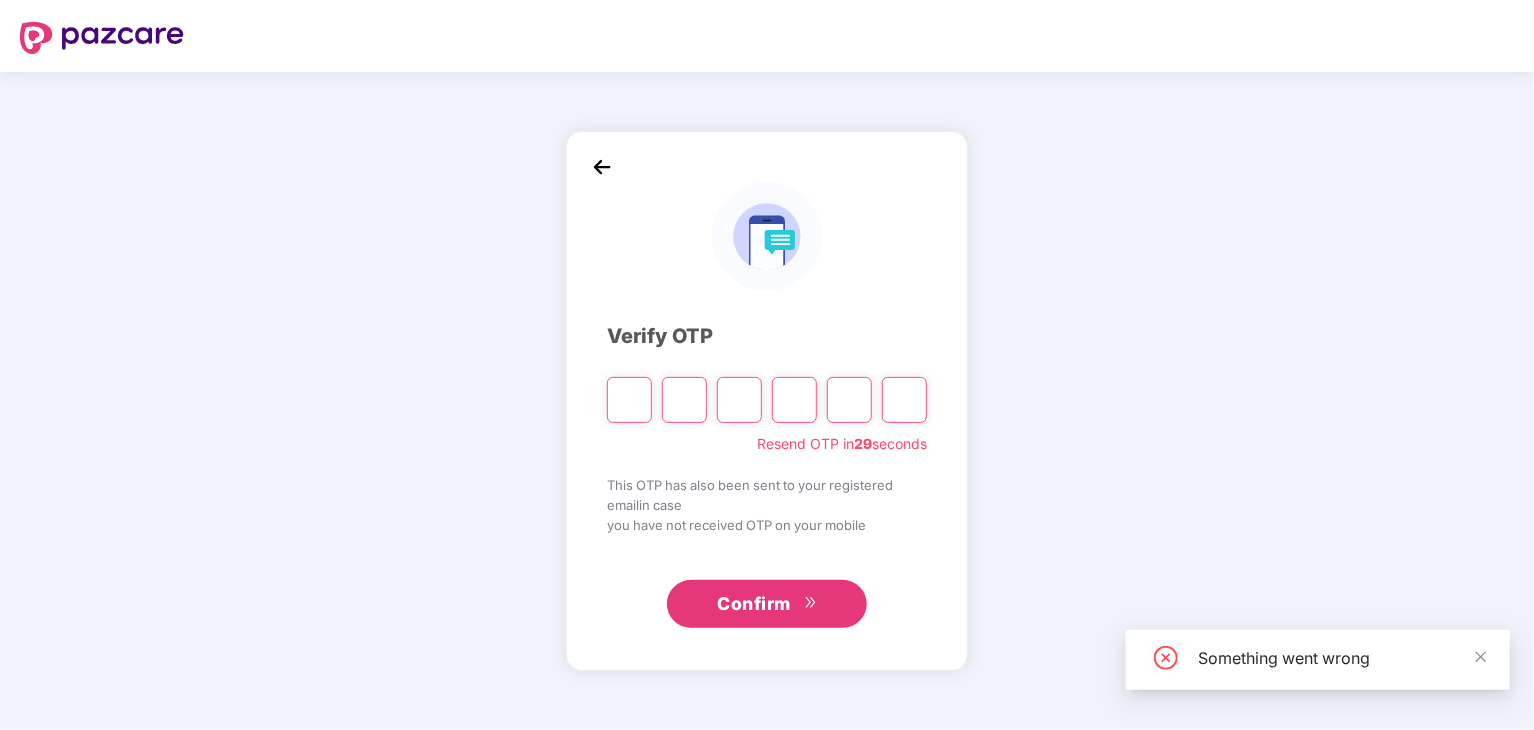 click at bounding box center (629, 400) 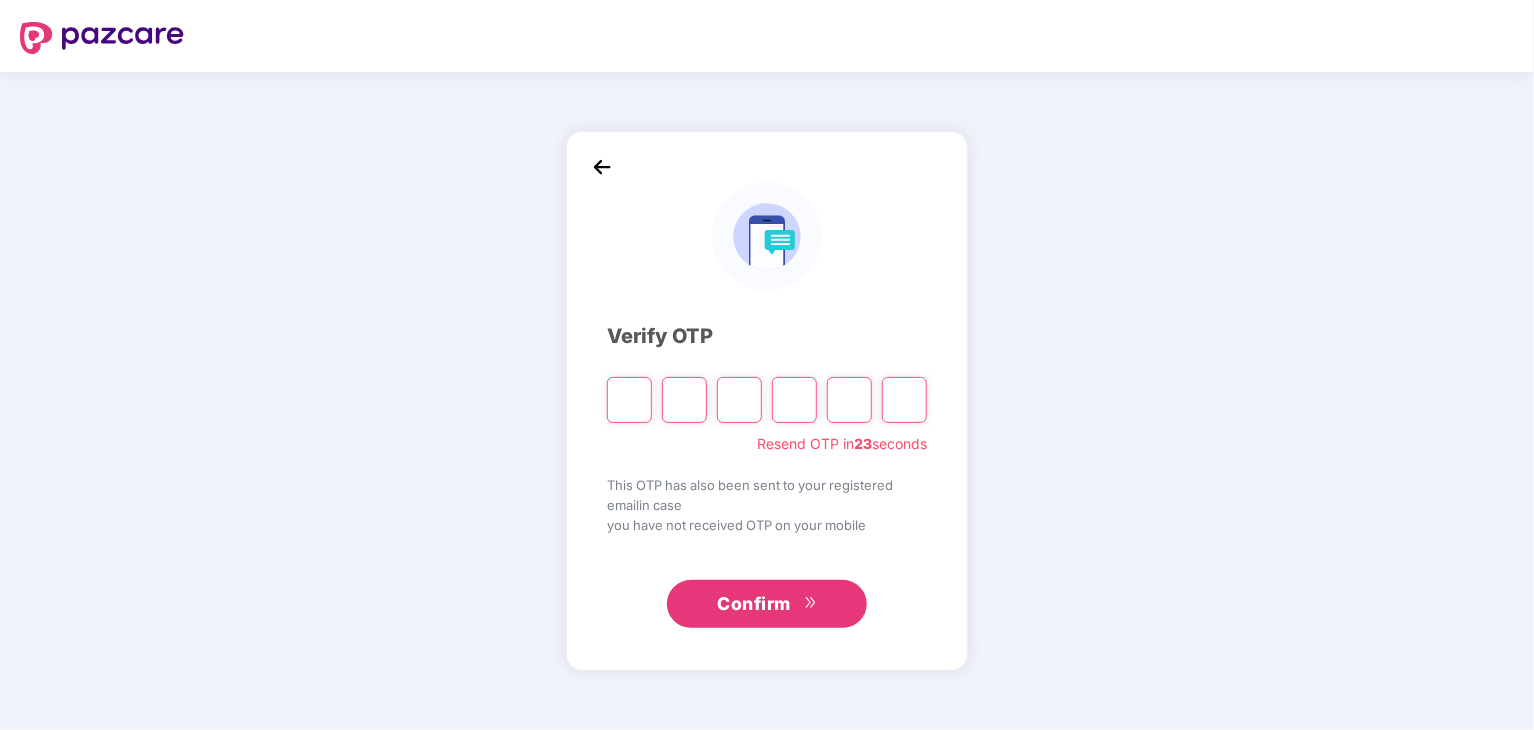 type on "*" 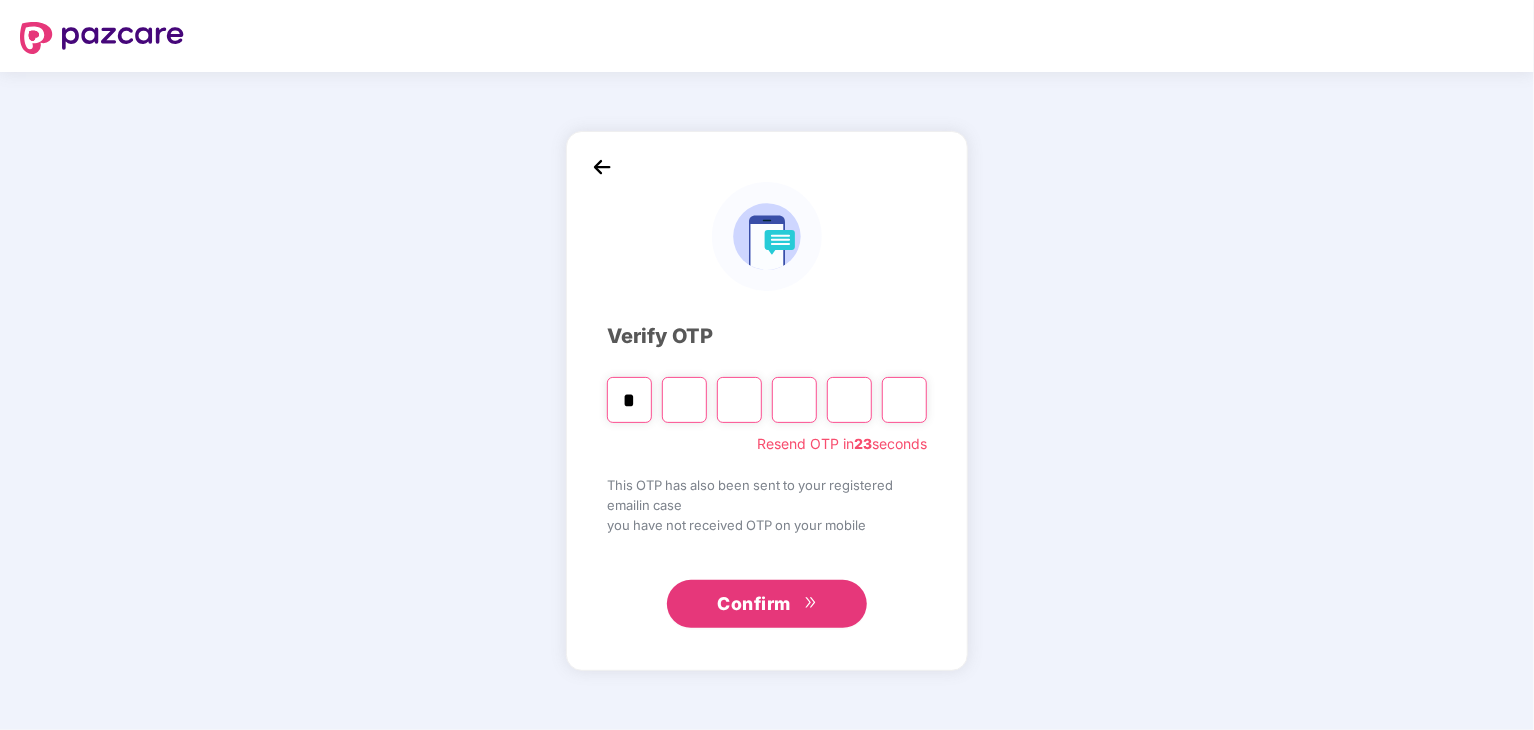 type on "*" 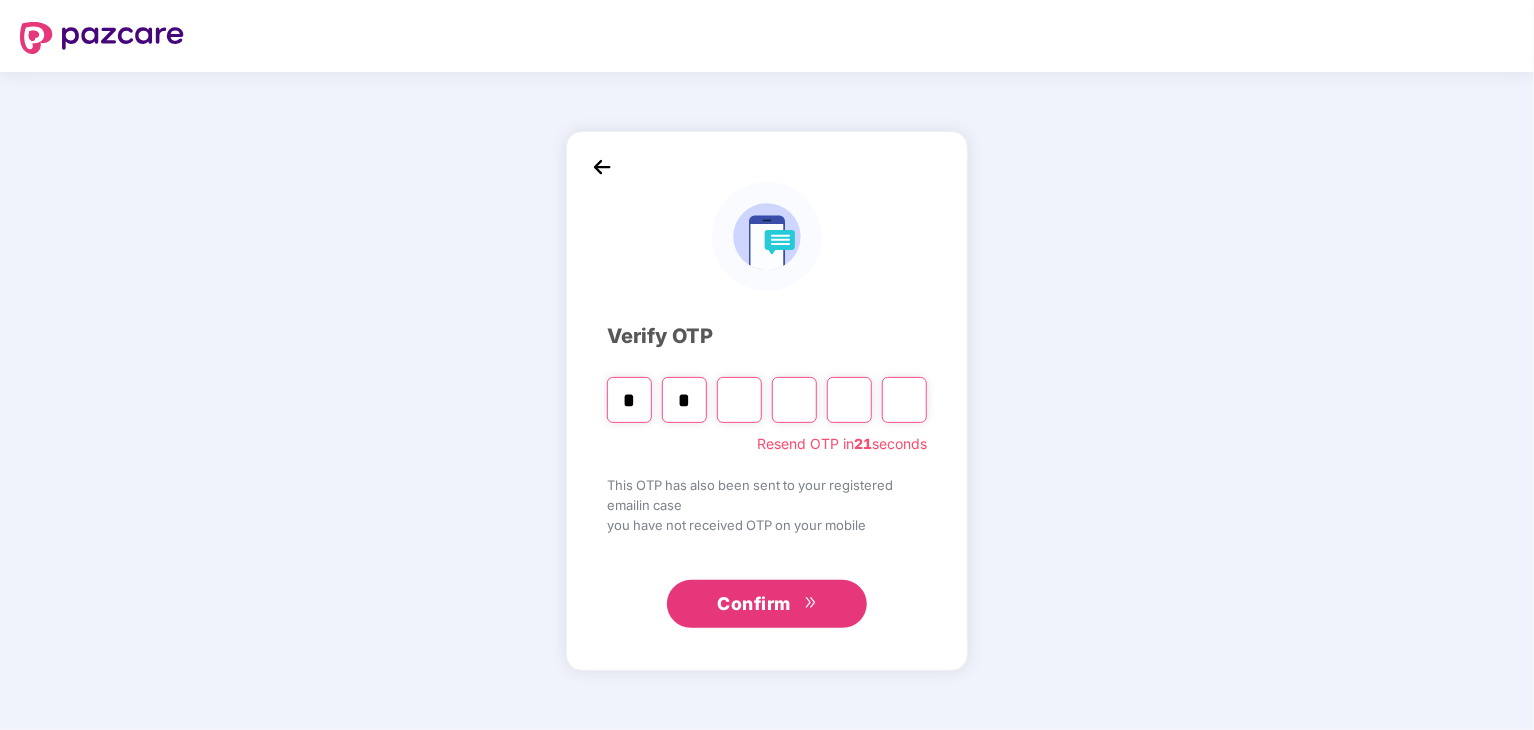 type on "*" 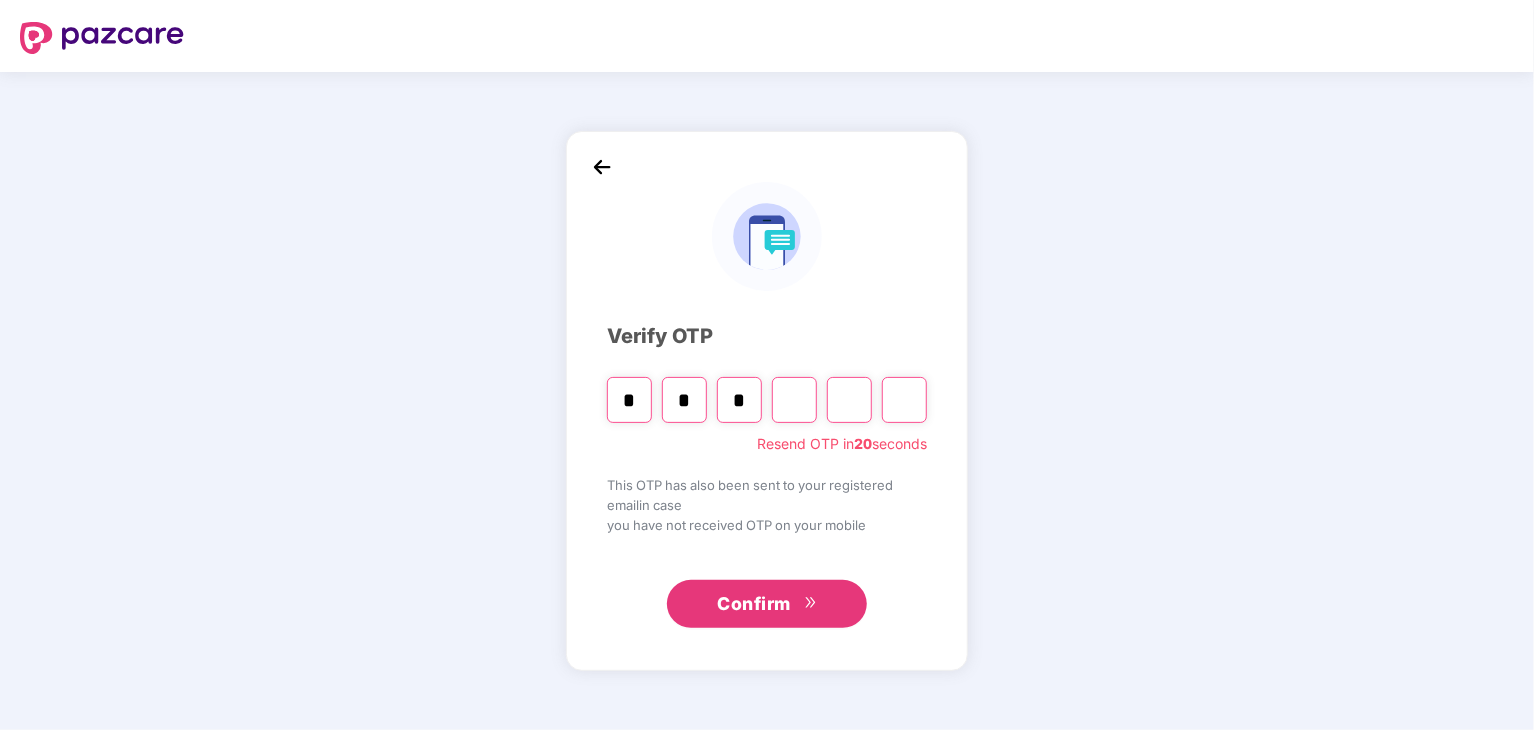 type on "*" 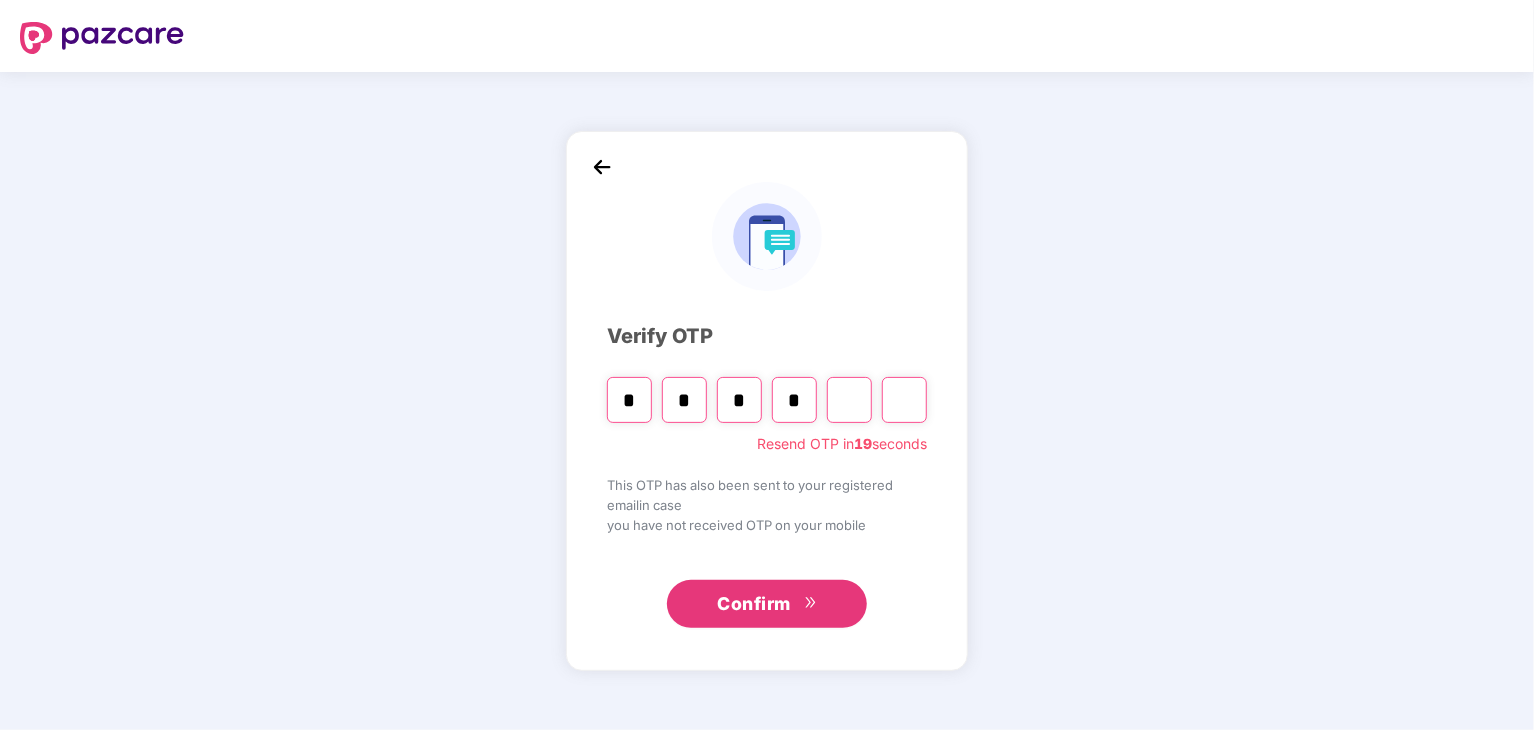 type on "*" 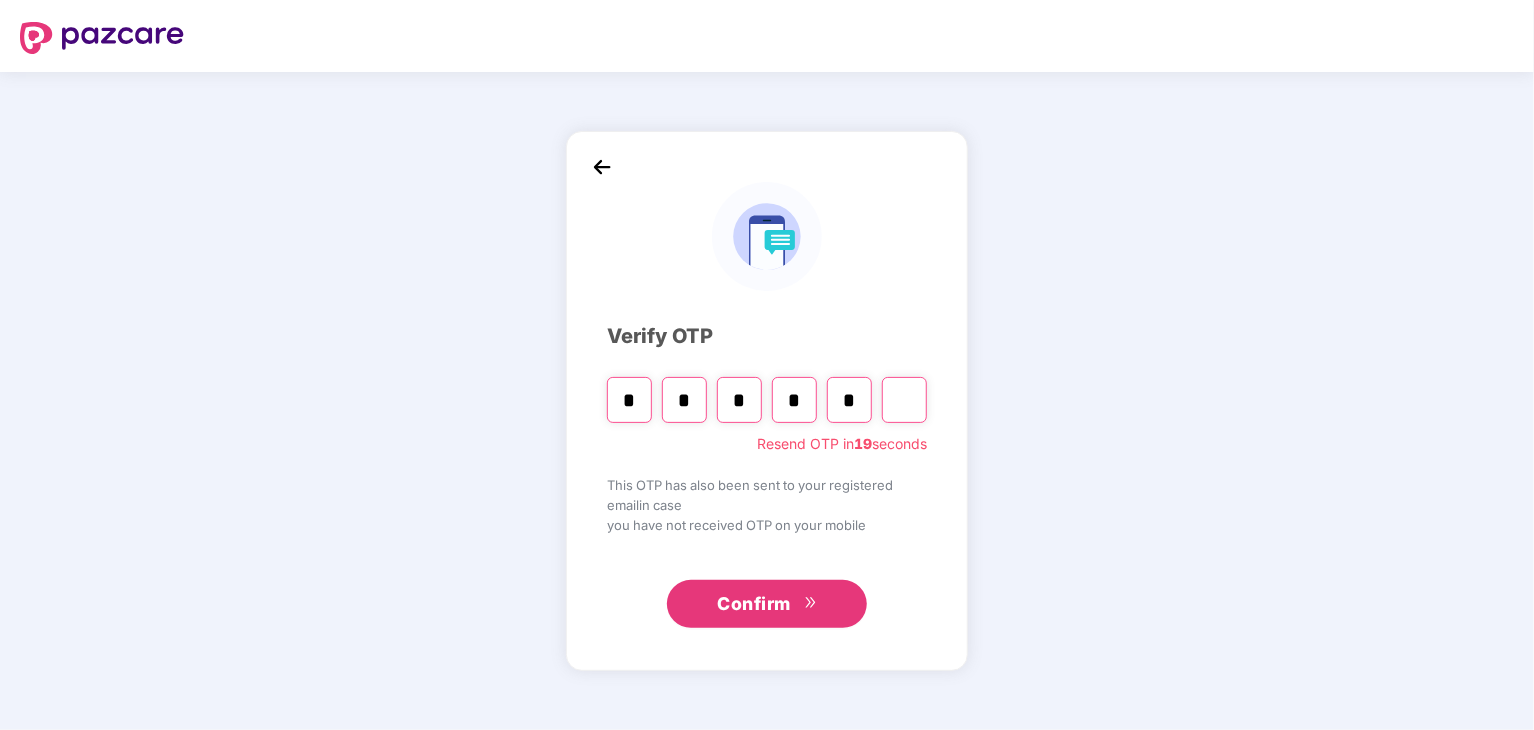 type on "*" 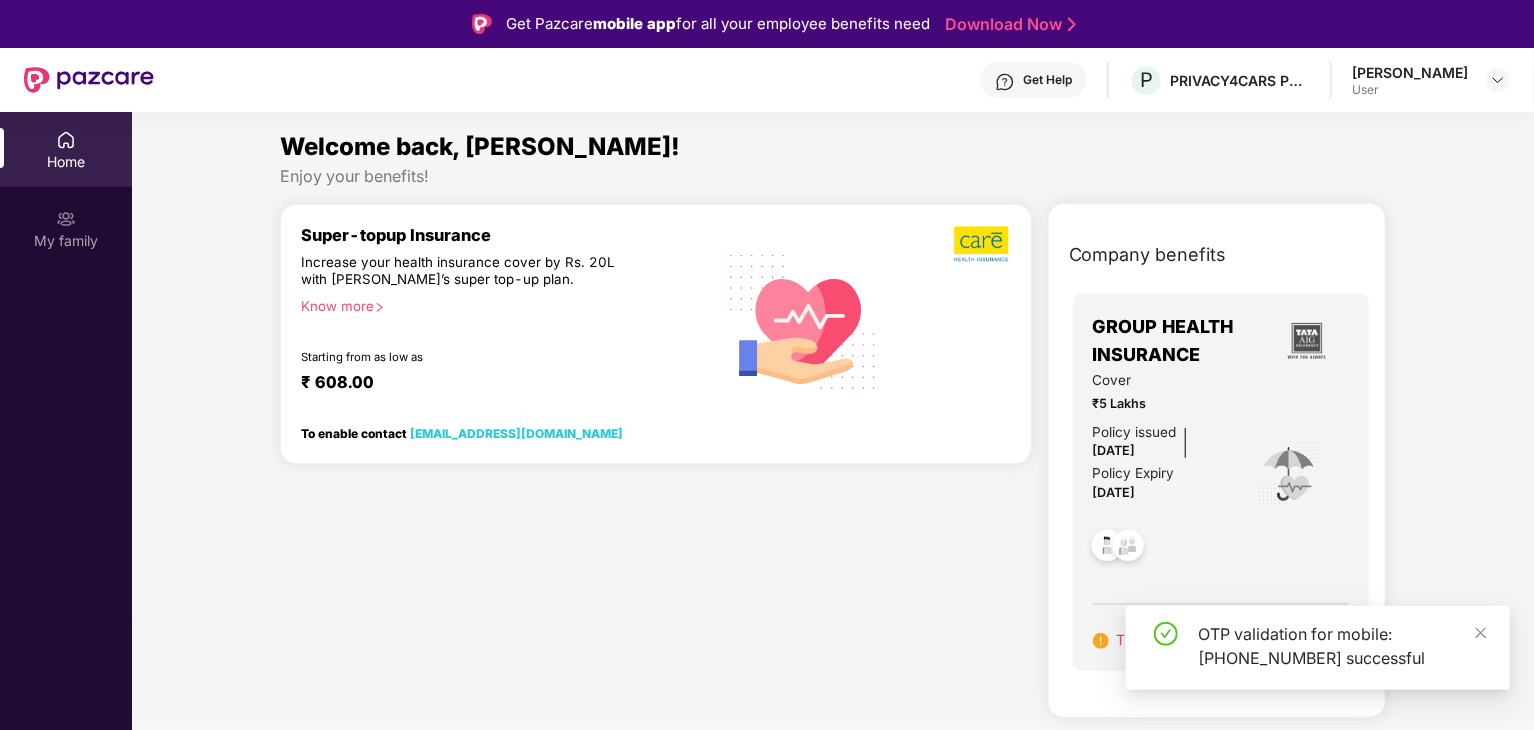 click on "Got it" at bounding box center [127, 815] 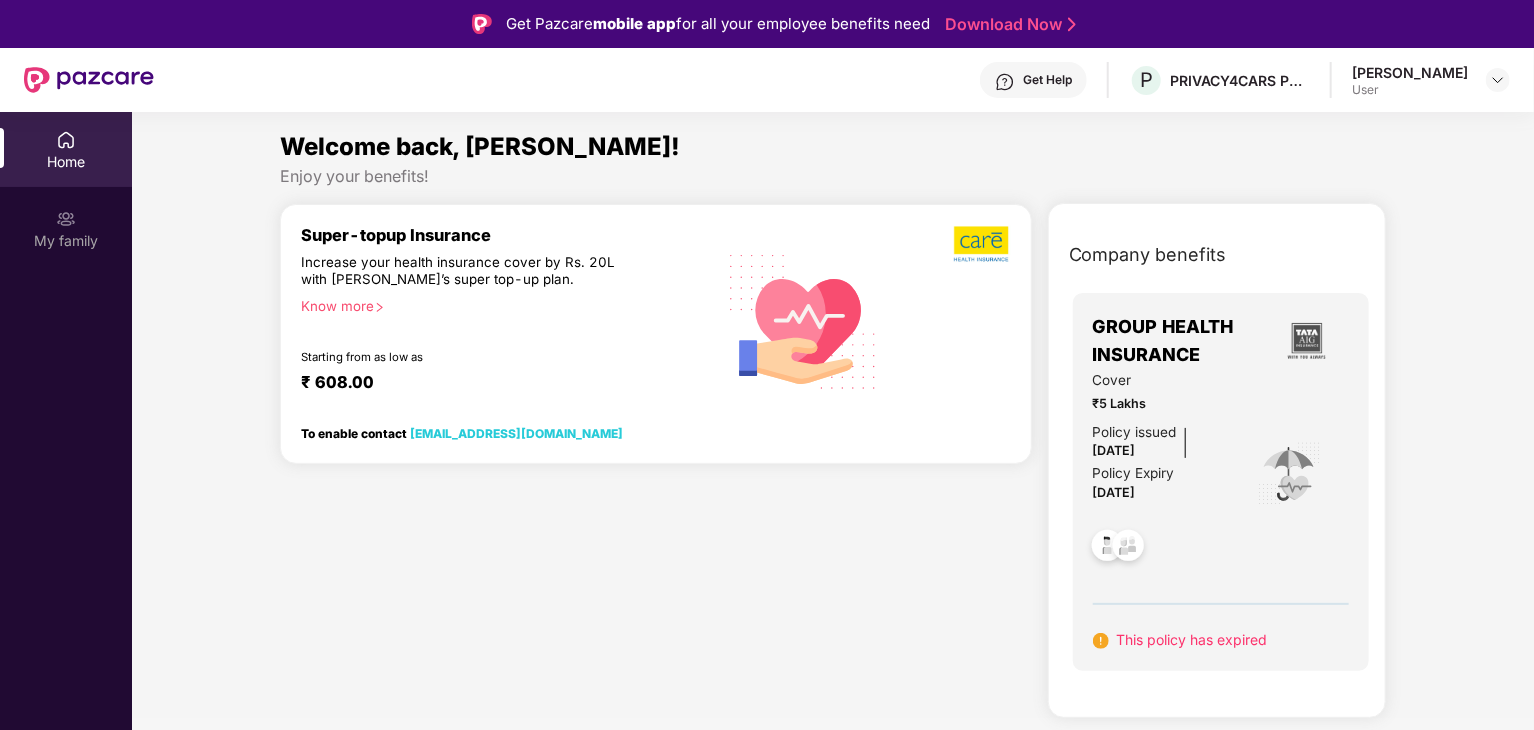 scroll, scrollTop: 112, scrollLeft: 0, axis: vertical 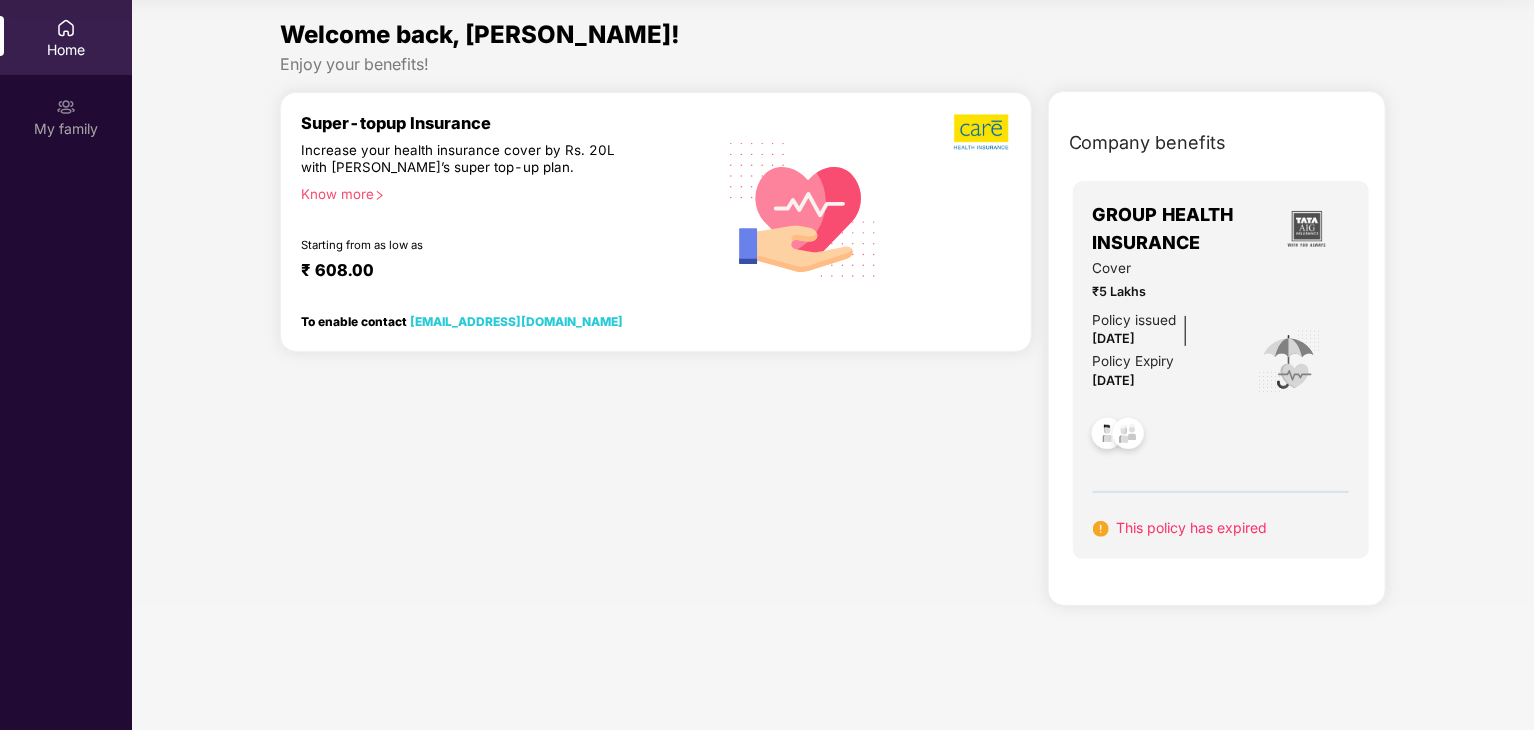 click on "This policy has expired" at bounding box center [1192, 527] 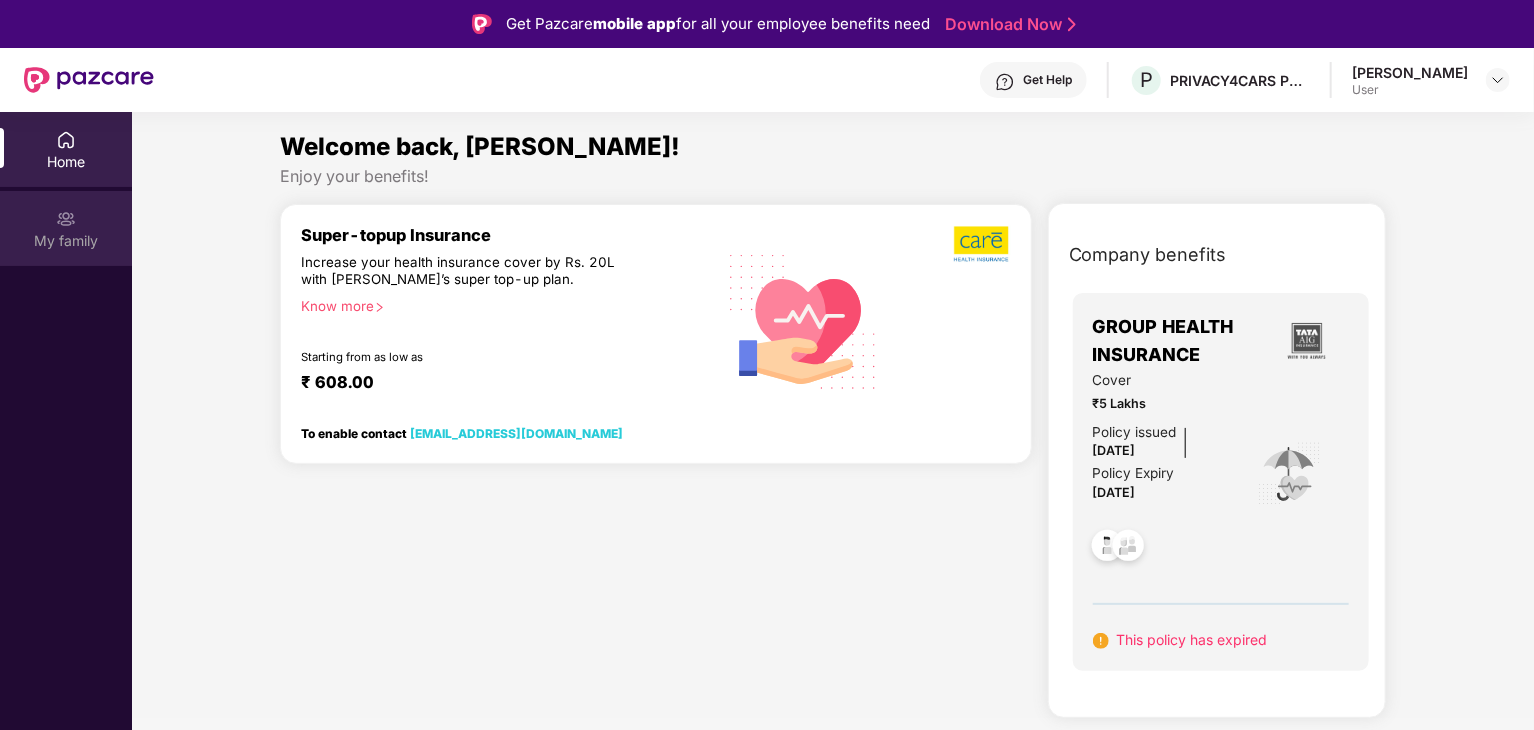 click on "My family" at bounding box center (66, 228) 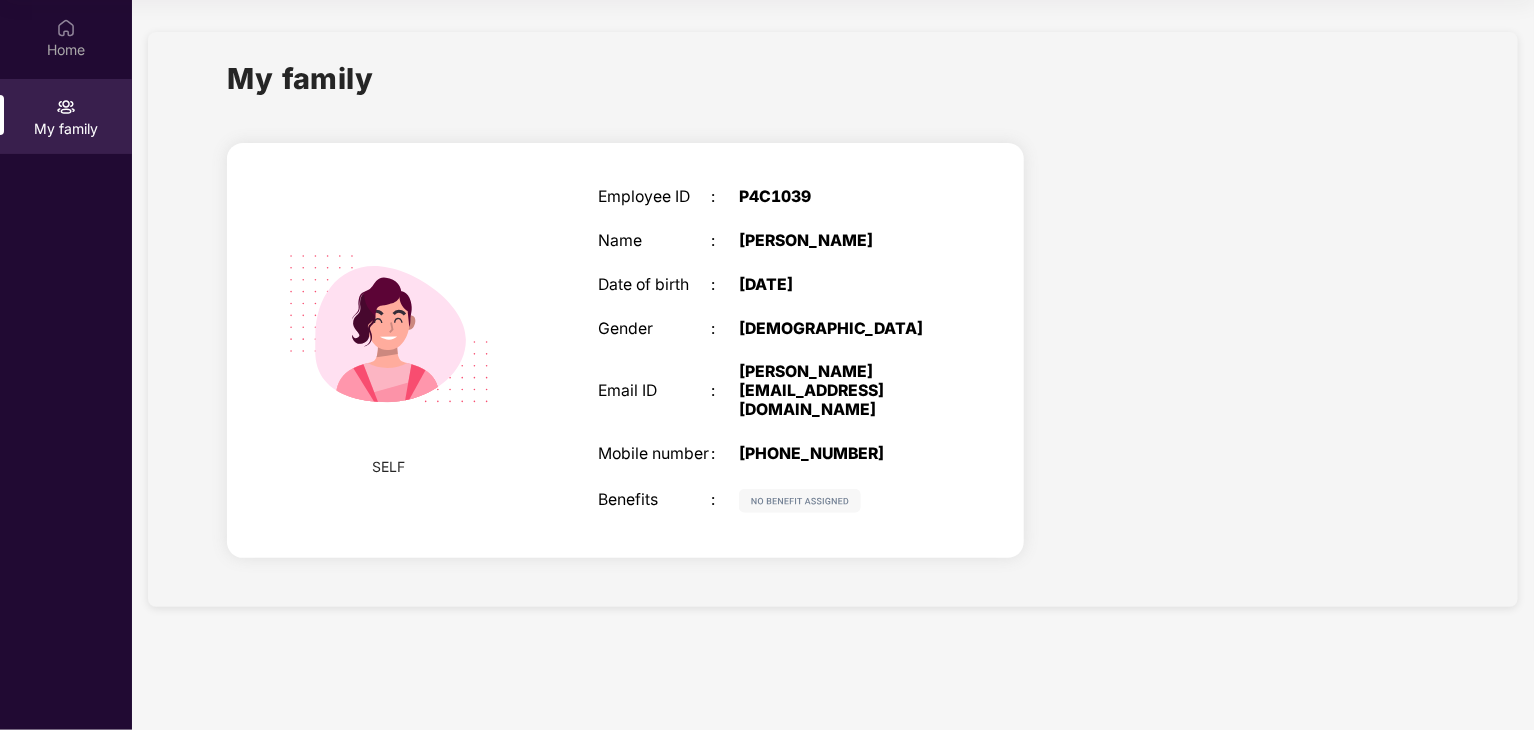 scroll, scrollTop: 0, scrollLeft: 0, axis: both 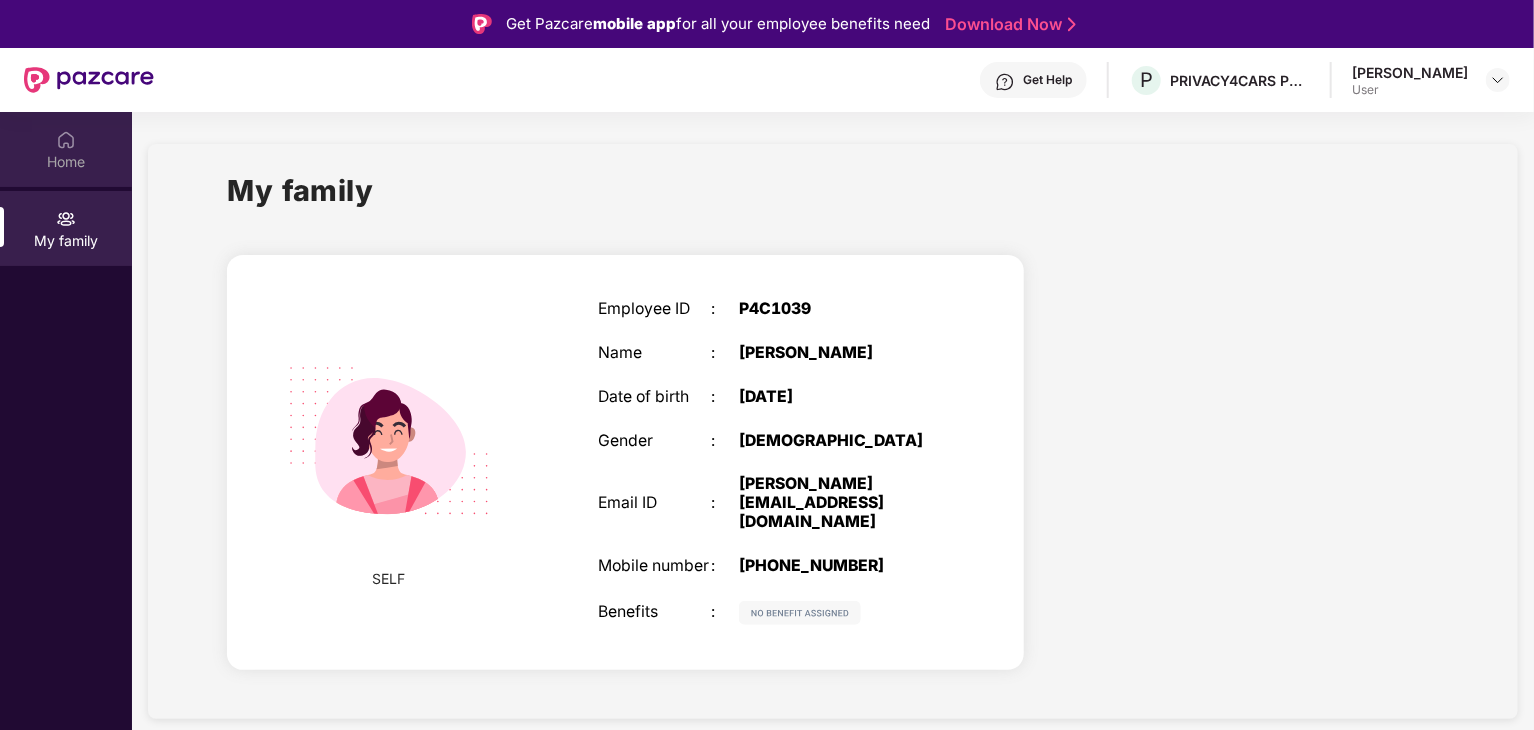 click on "Home" at bounding box center (66, 149) 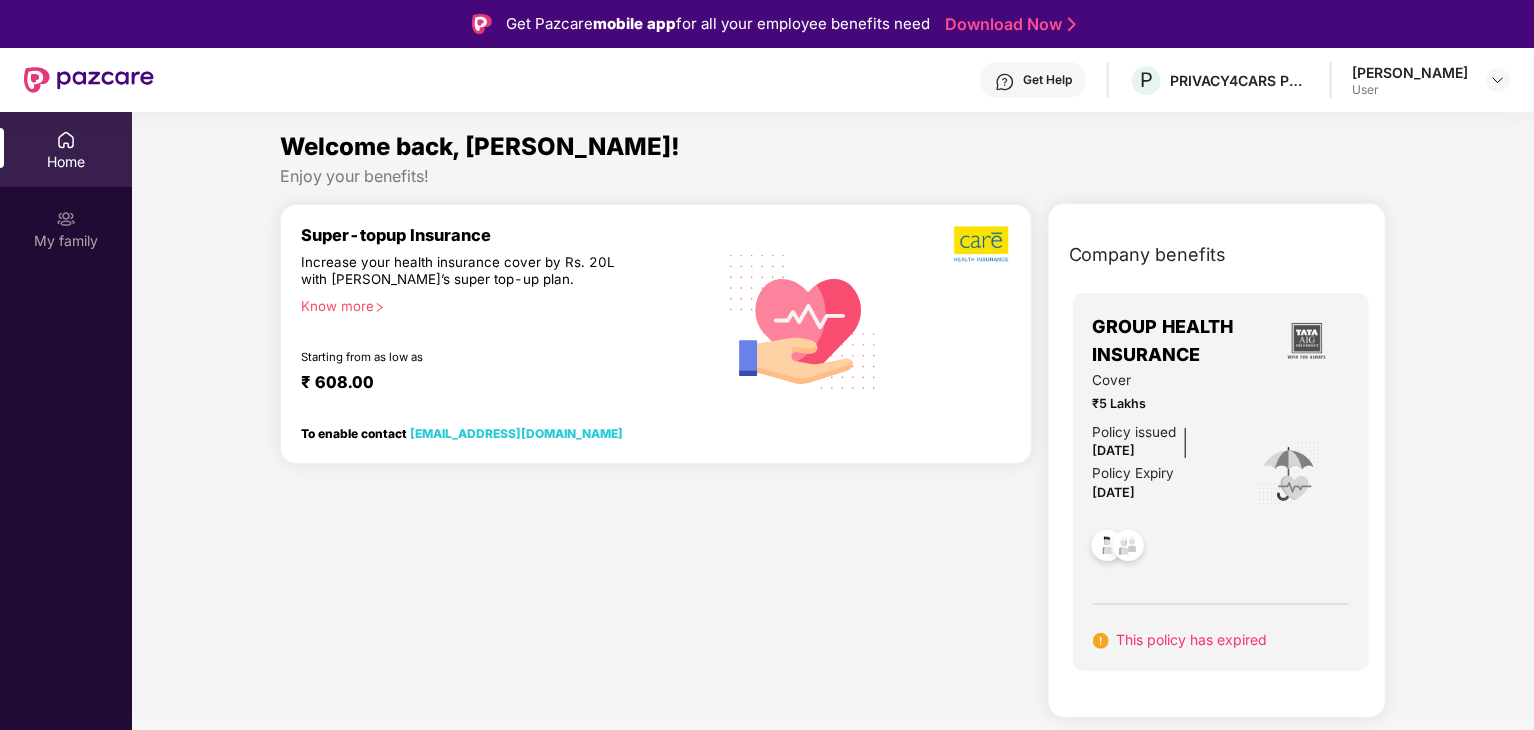 scroll, scrollTop: 112, scrollLeft: 0, axis: vertical 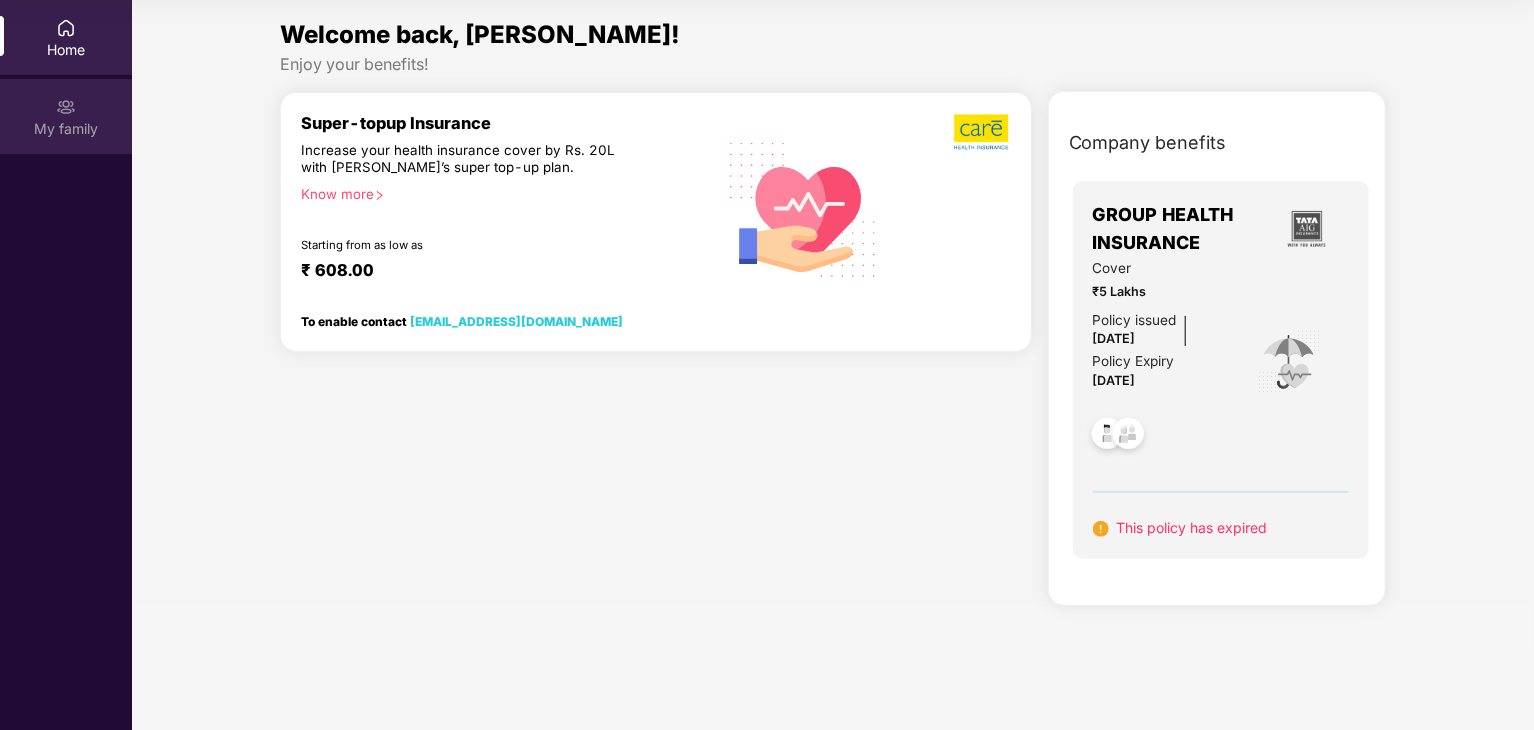 click on "My family" at bounding box center [66, 129] 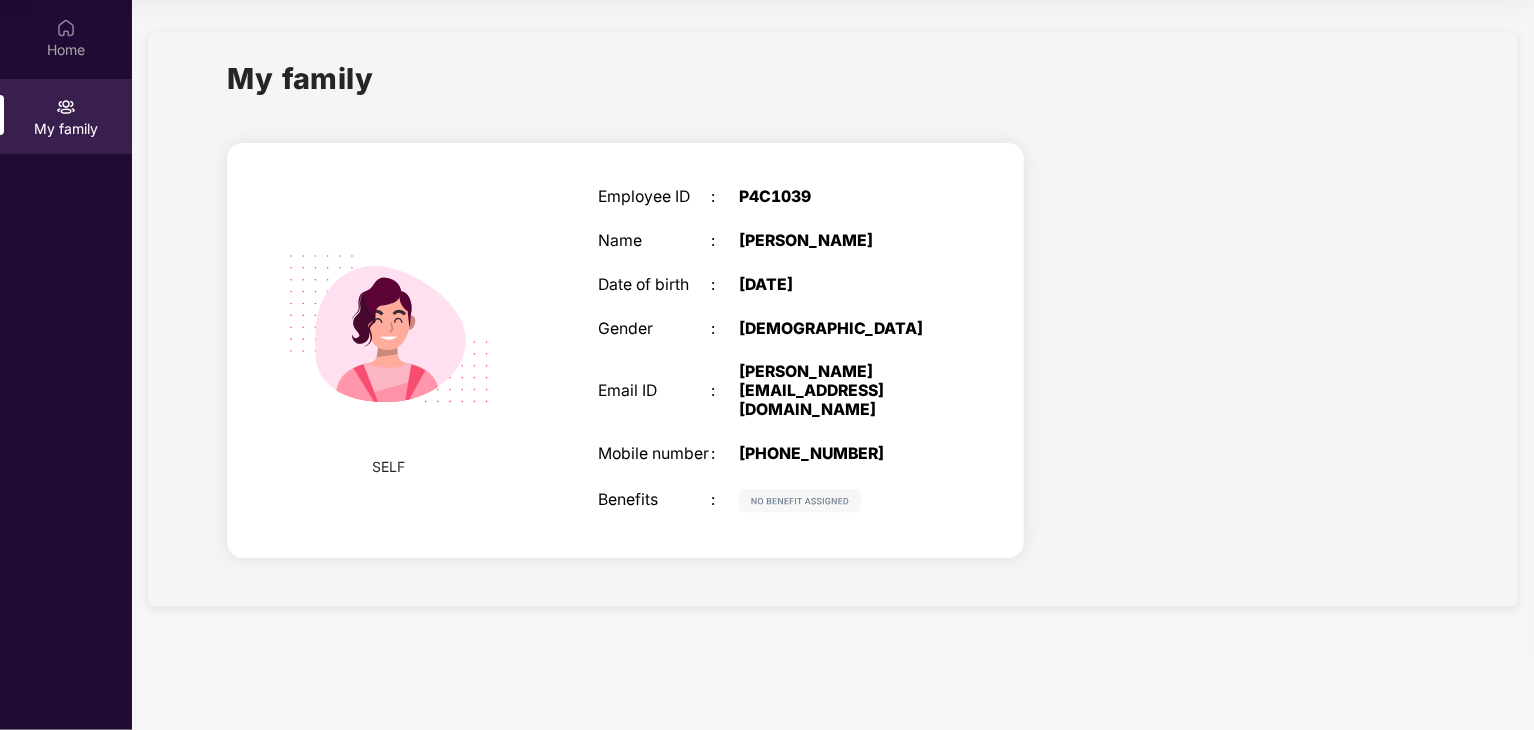 scroll, scrollTop: 0, scrollLeft: 0, axis: both 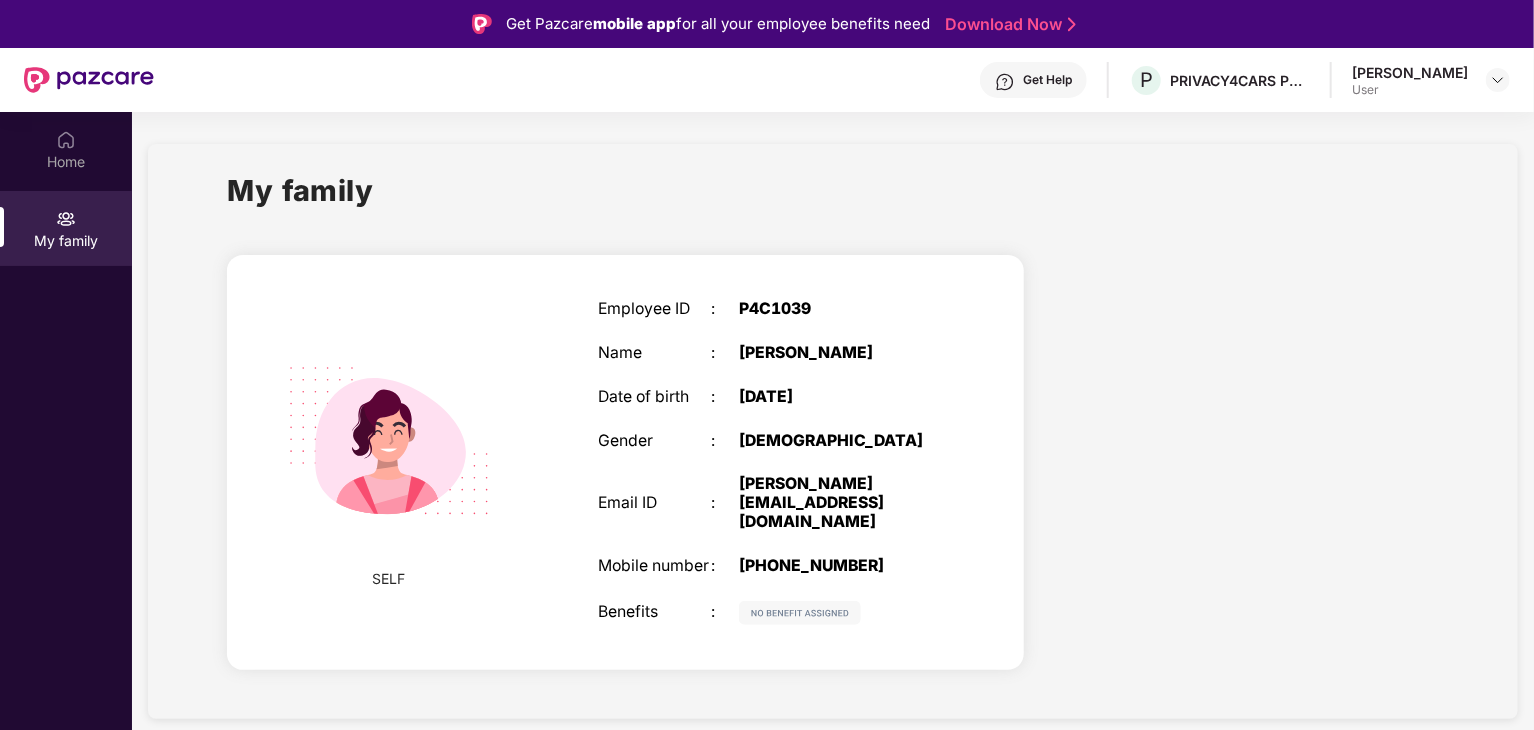 click on "[PERSON_NAME]" at bounding box center [1410, 72] 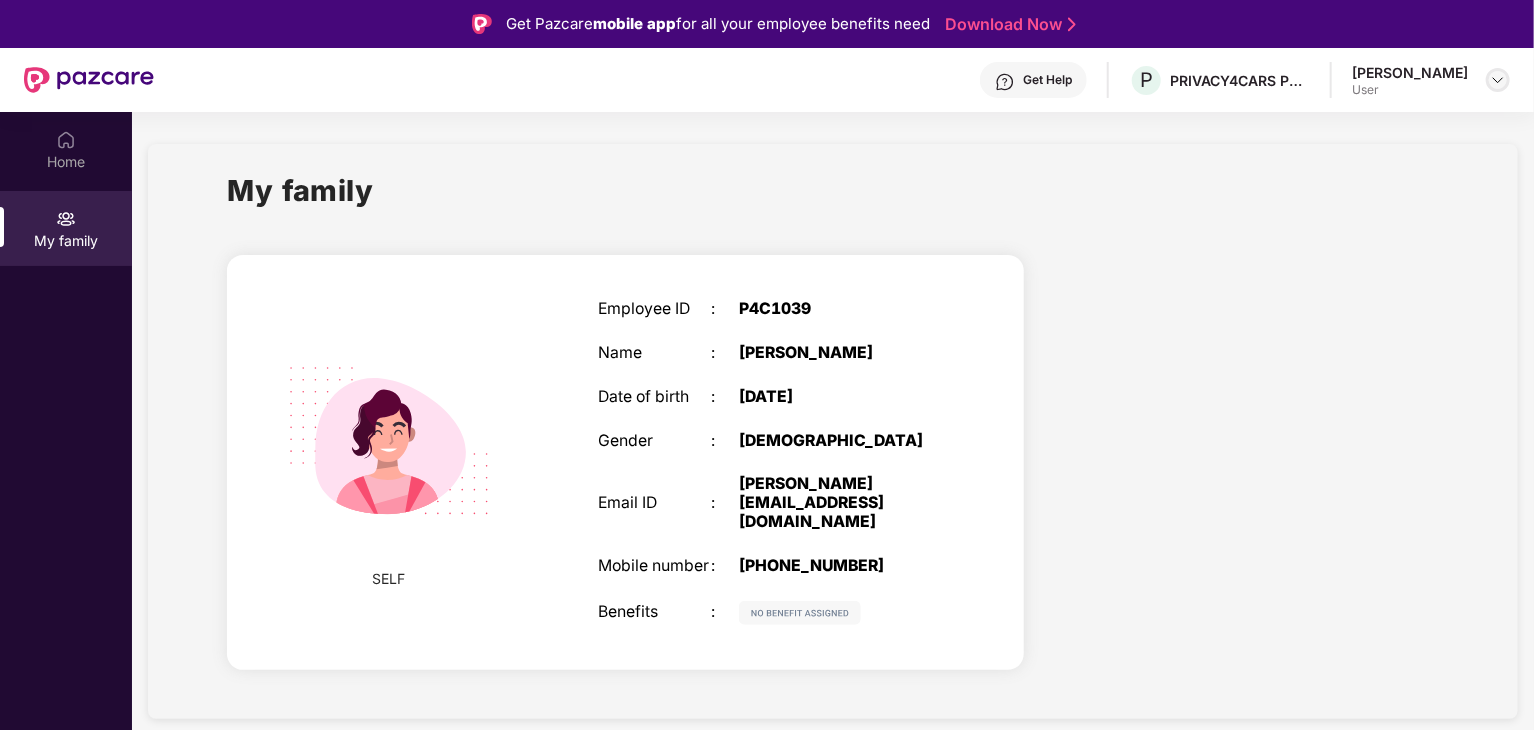click at bounding box center [1498, 80] 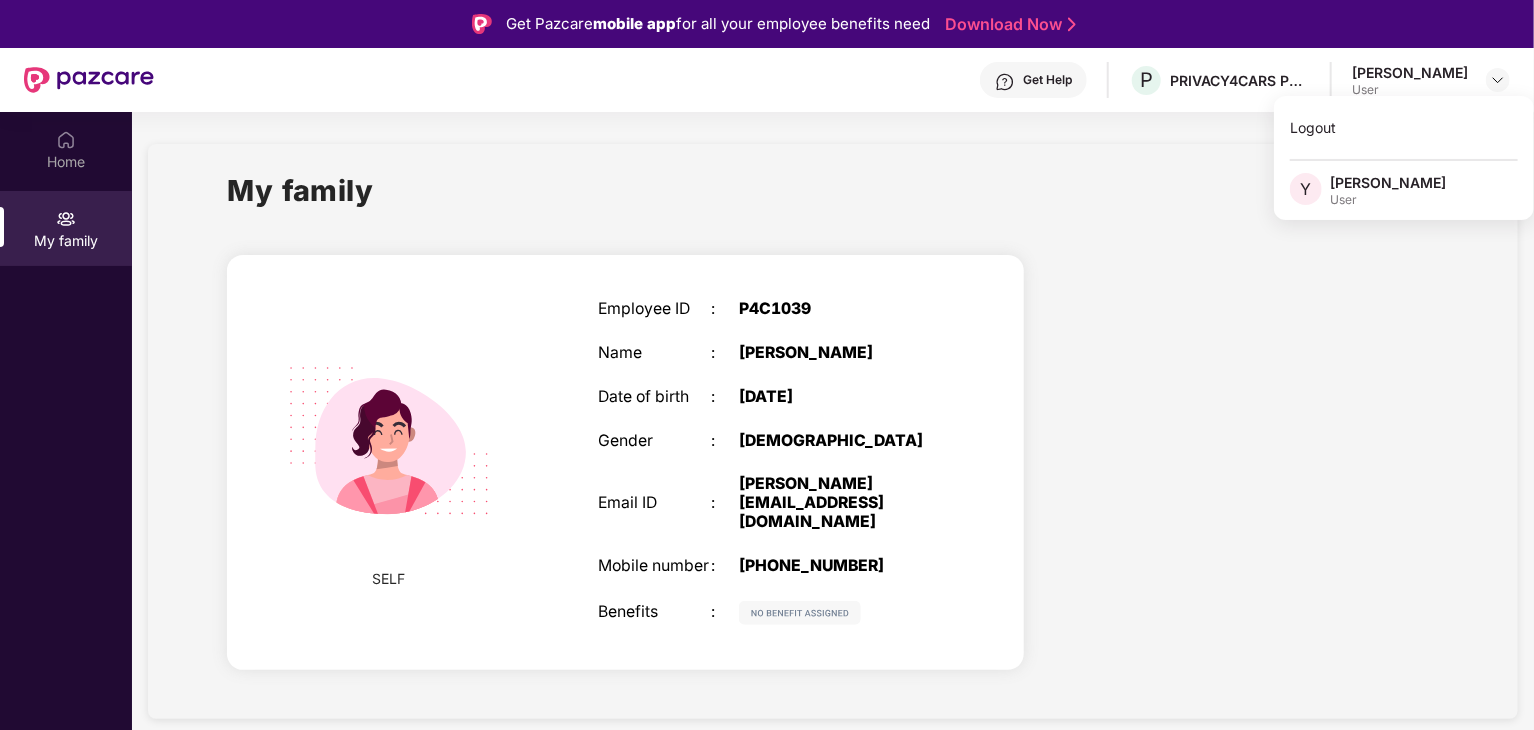 click on "My family" at bounding box center [833, 202] 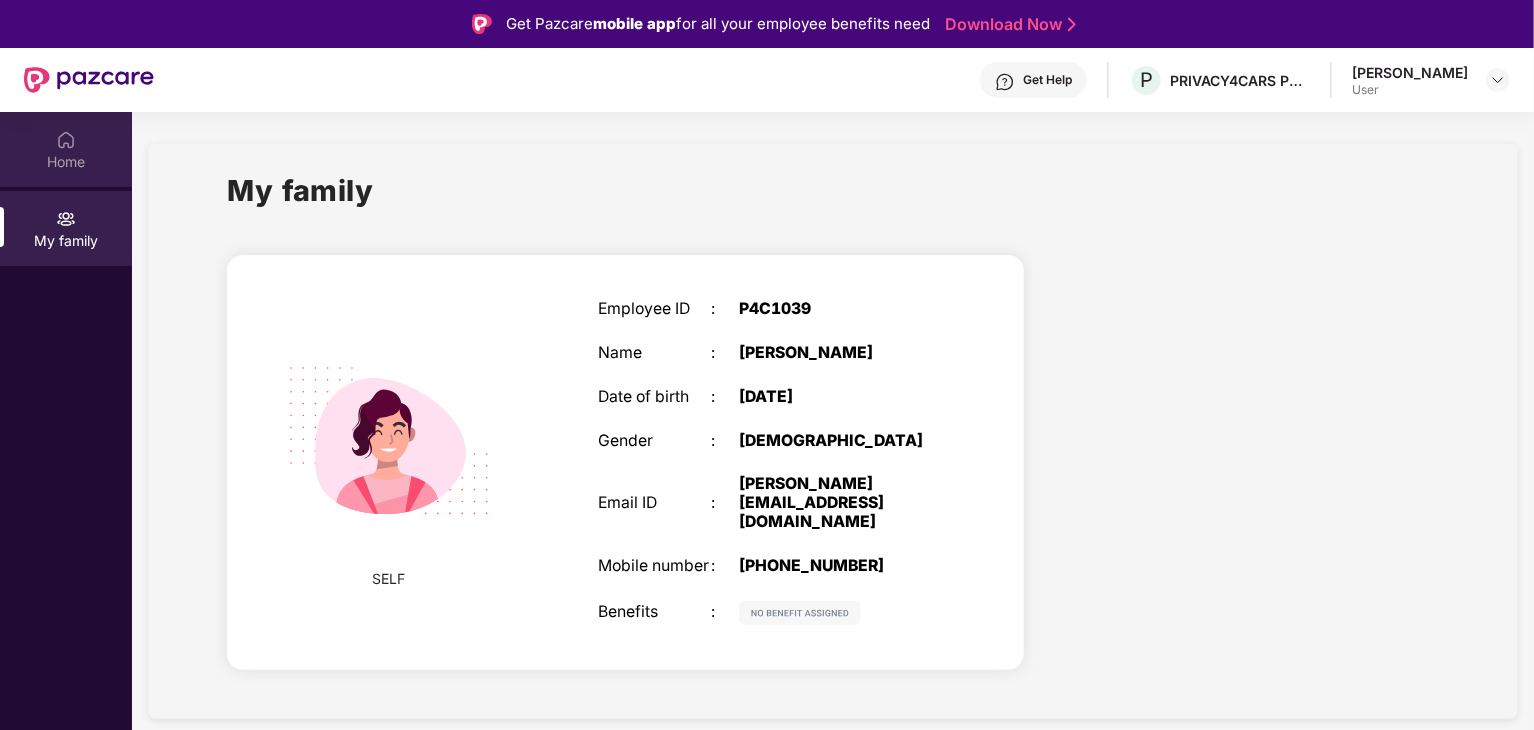 click at bounding box center (66, 140) 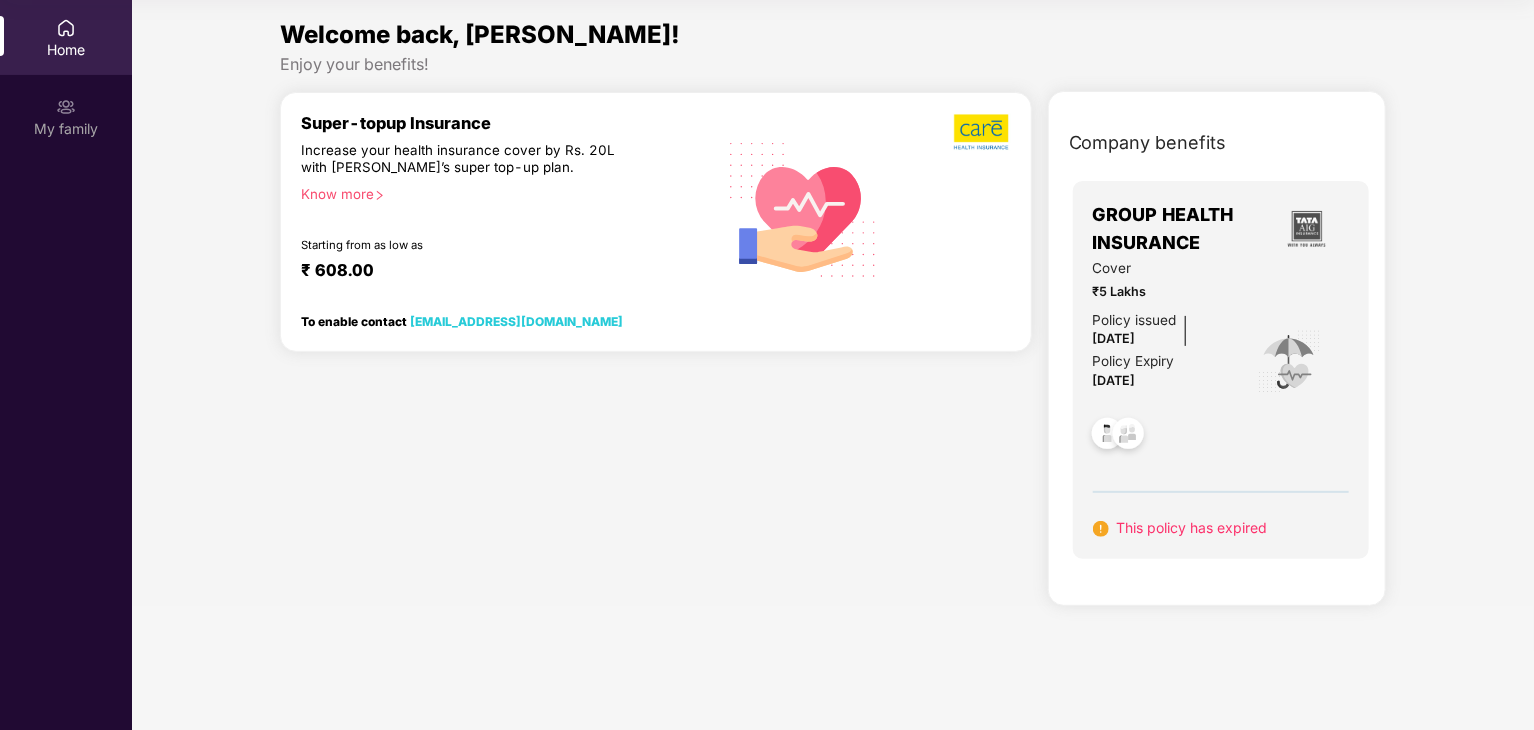 scroll, scrollTop: 0, scrollLeft: 0, axis: both 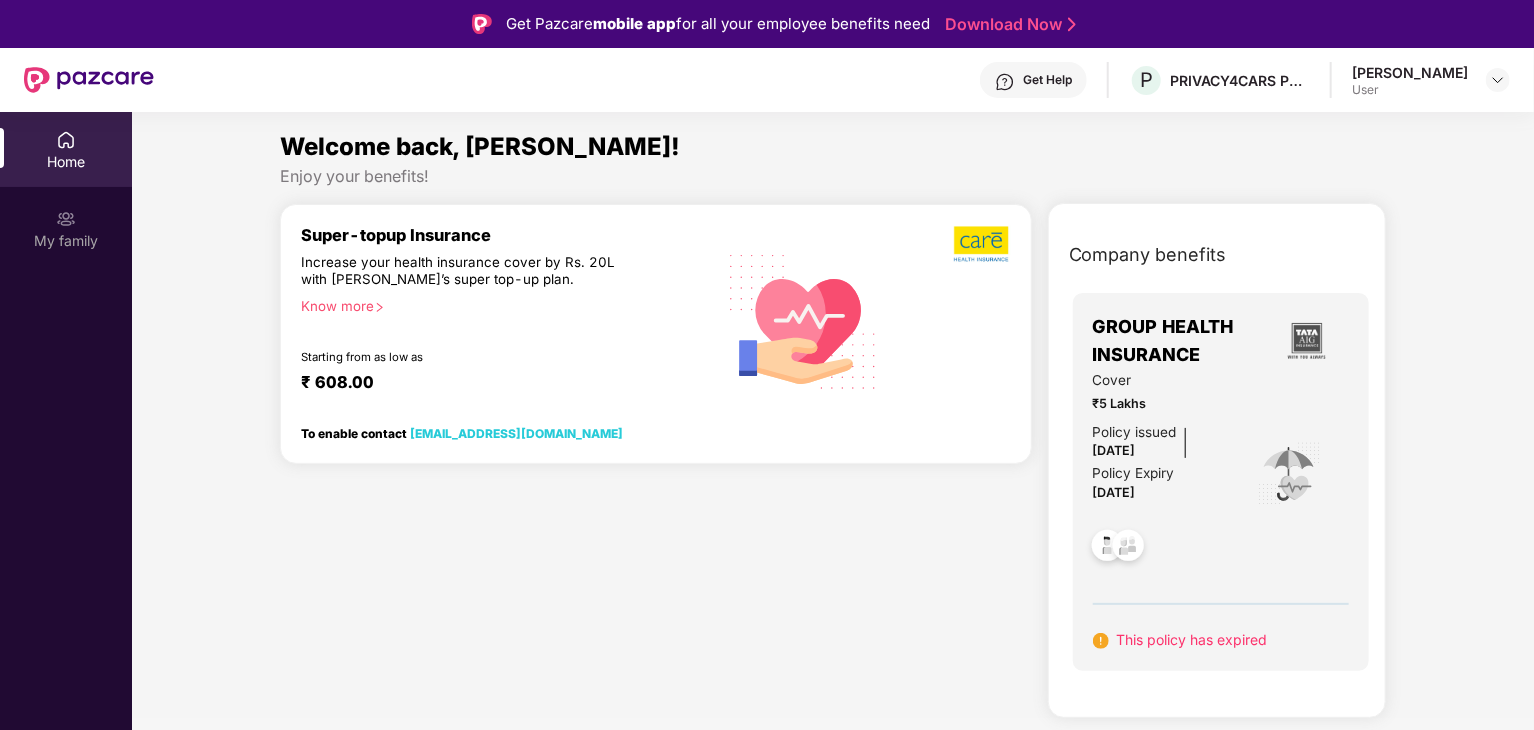 click at bounding box center (89, 80) 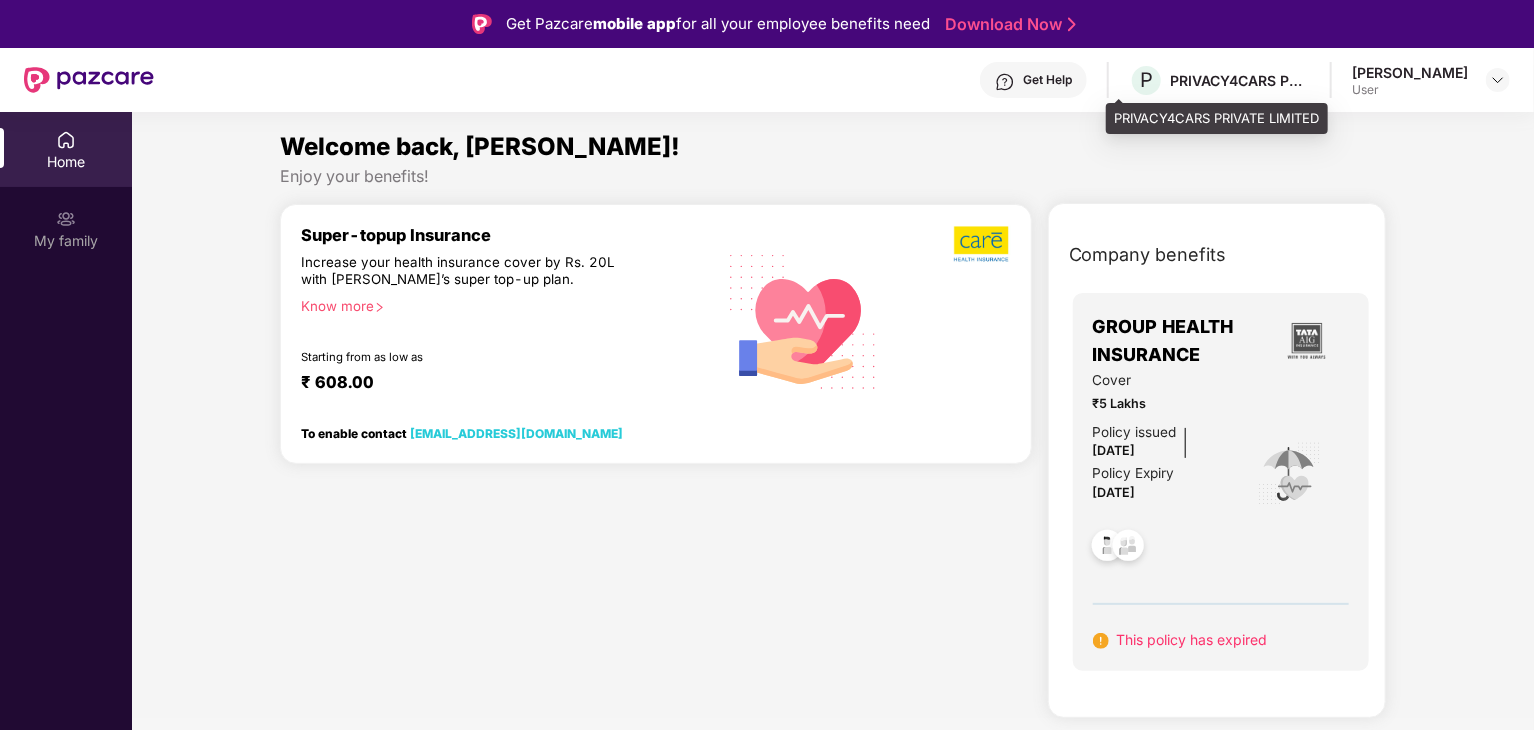 click on "PRIVACY4CARS PRIVATE LIMITED" at bounding box center (1240, 80) 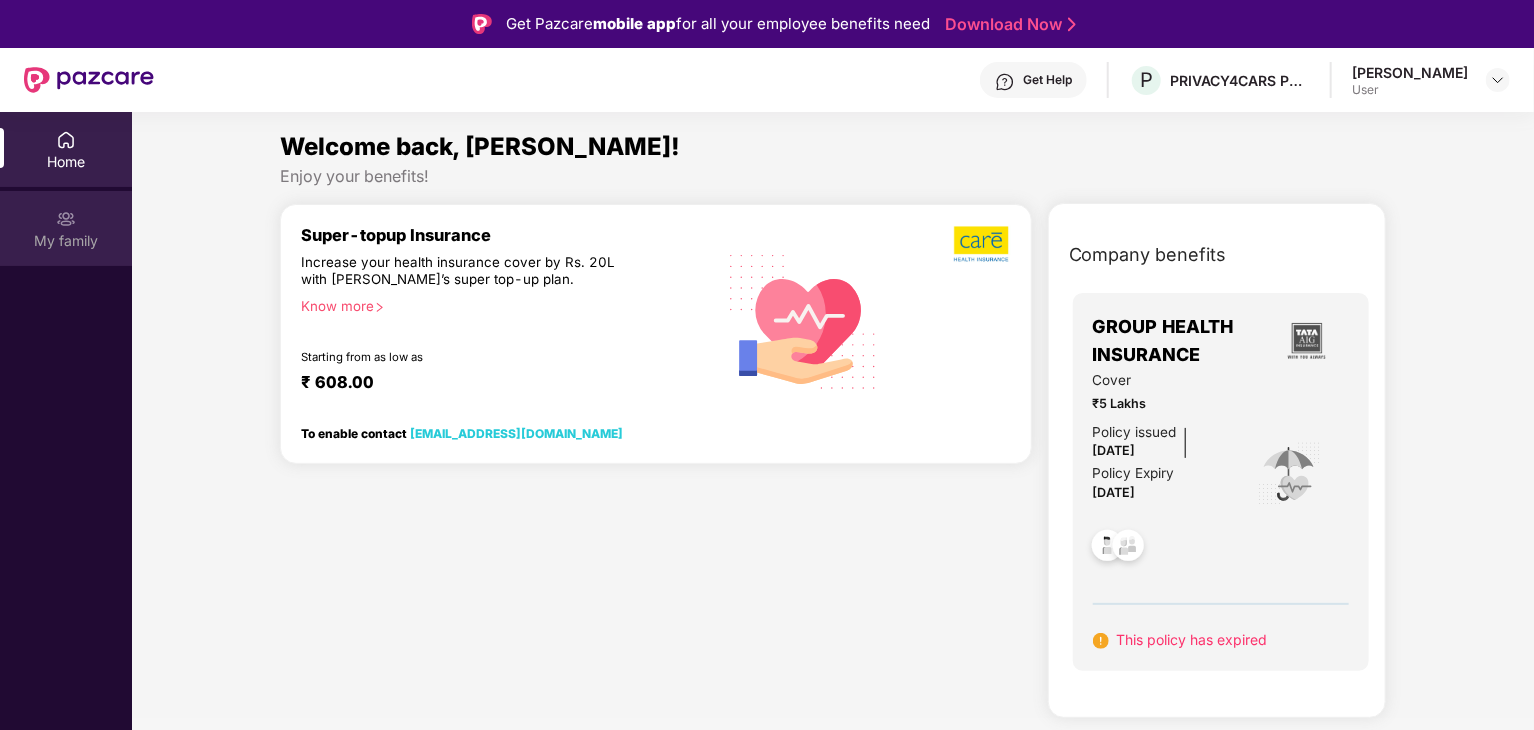 click on "My family" at bounding box center (66, 228) 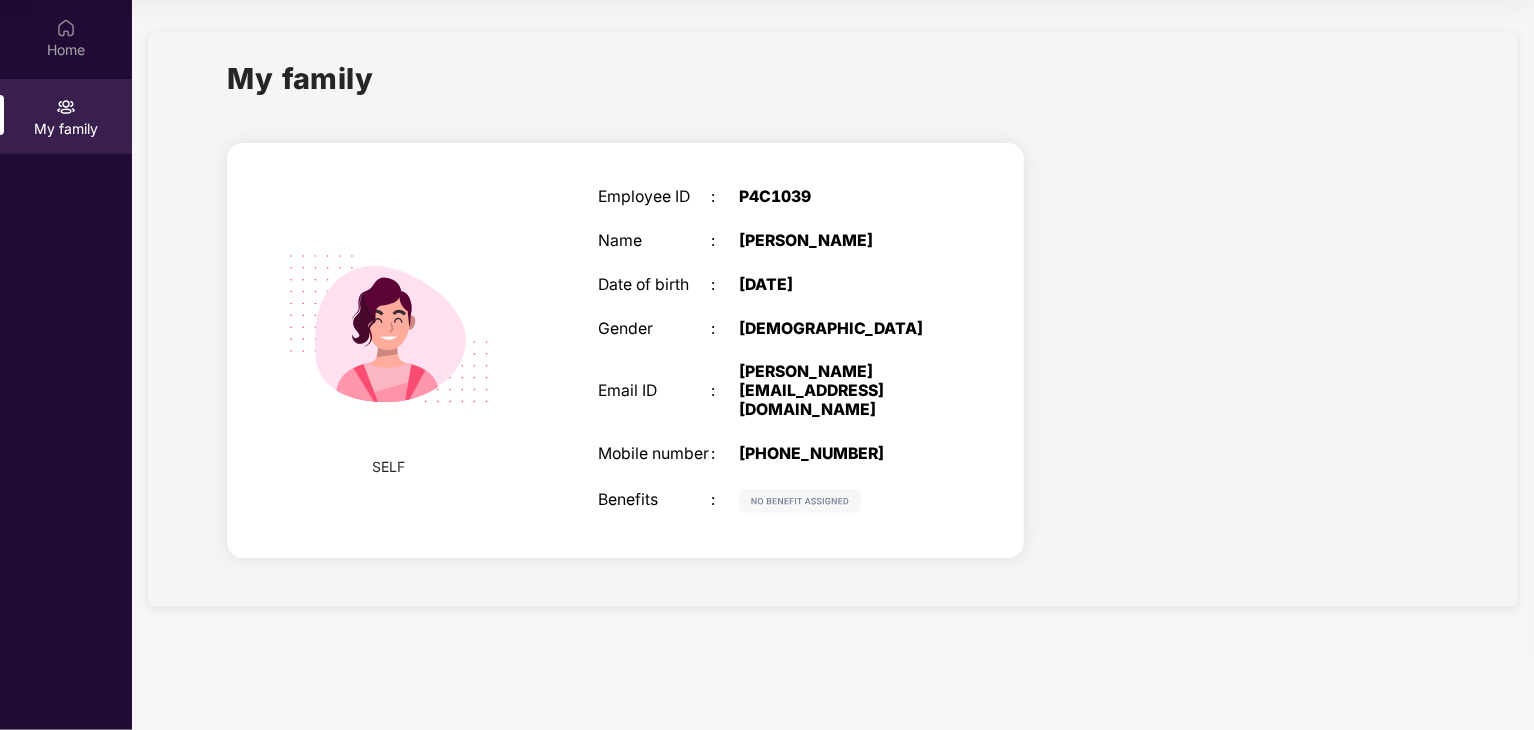 scroll, scrollTop: 0, scrollLeft: 0, axis: both 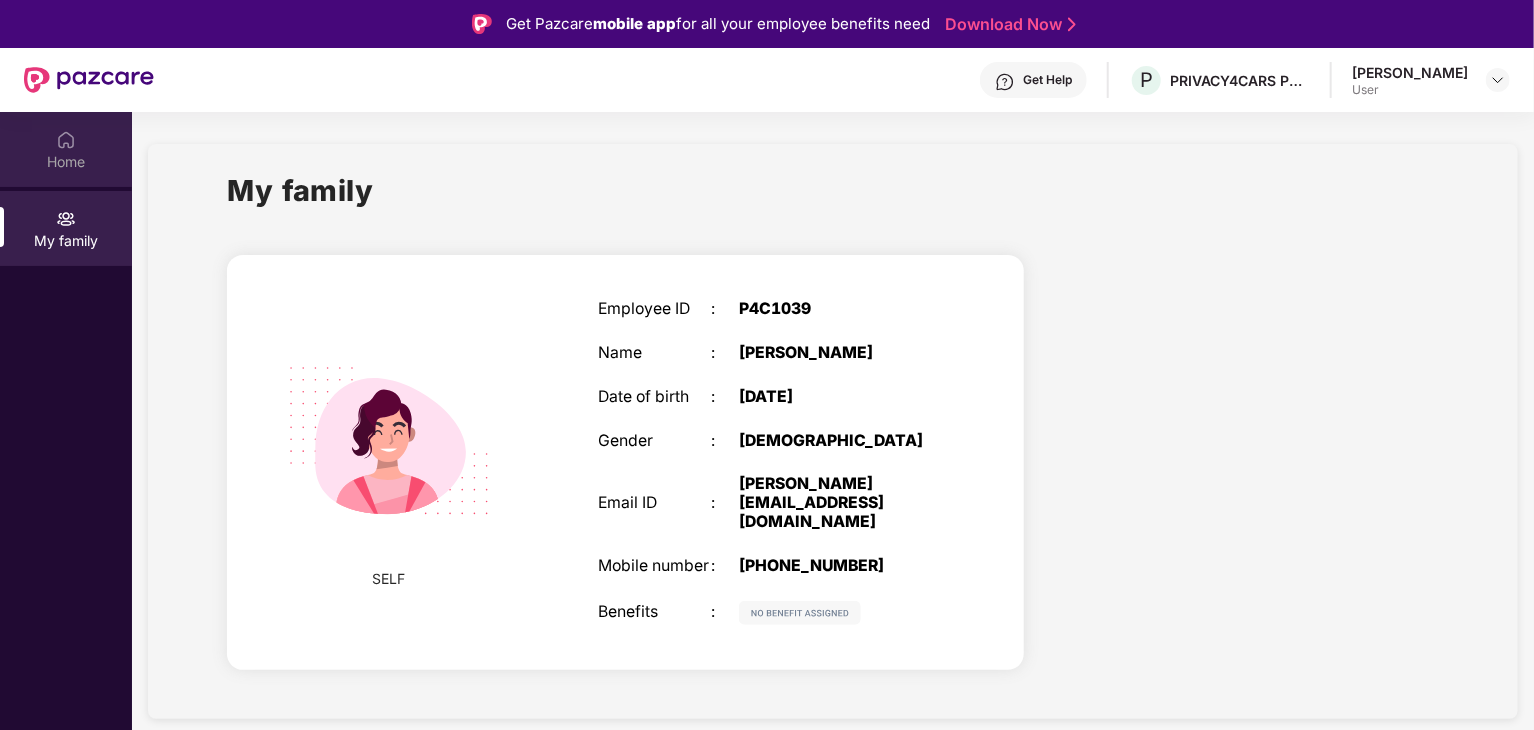click on "Home" at bounding box center (66, 149) 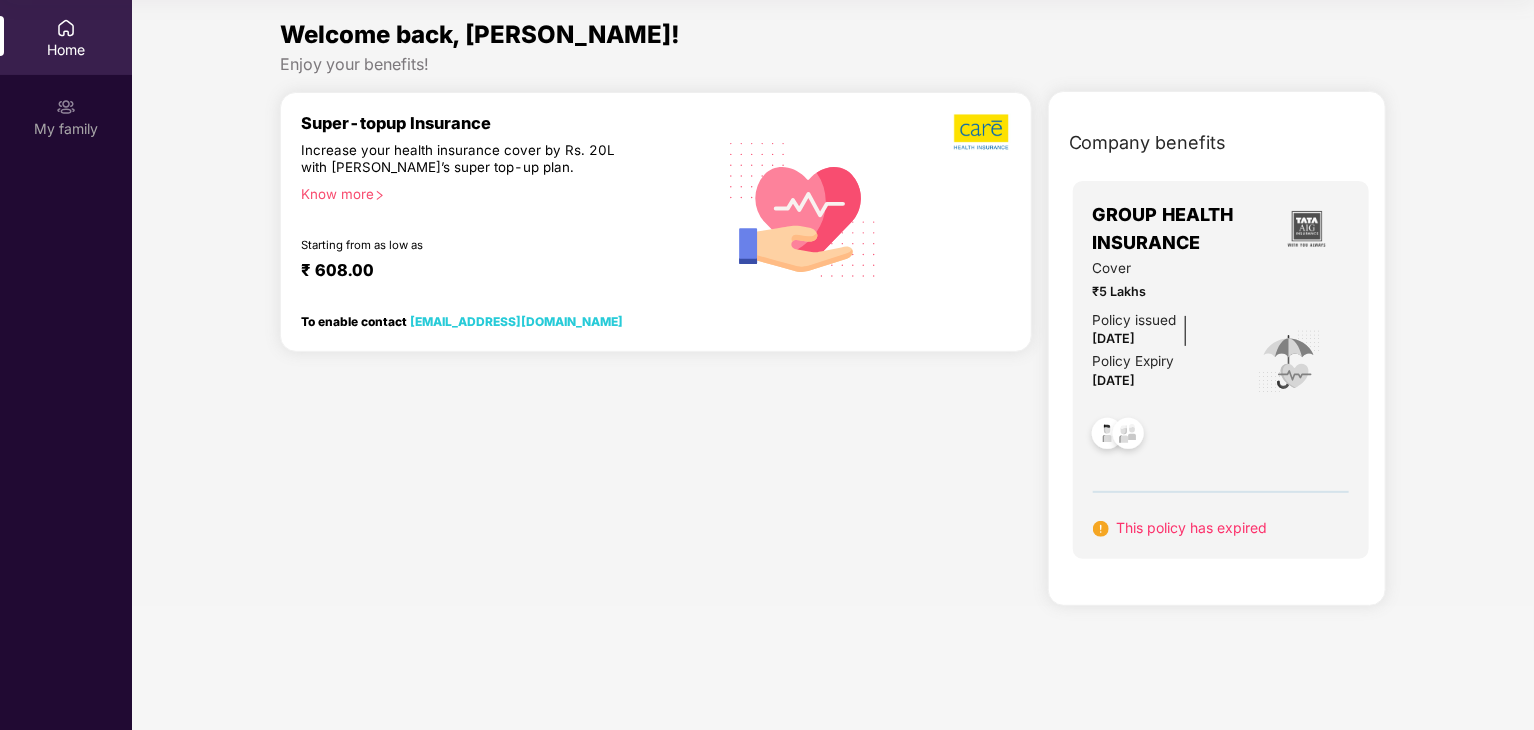 scroll, scrollTop: 0, scrollLeft: 0, axis: both 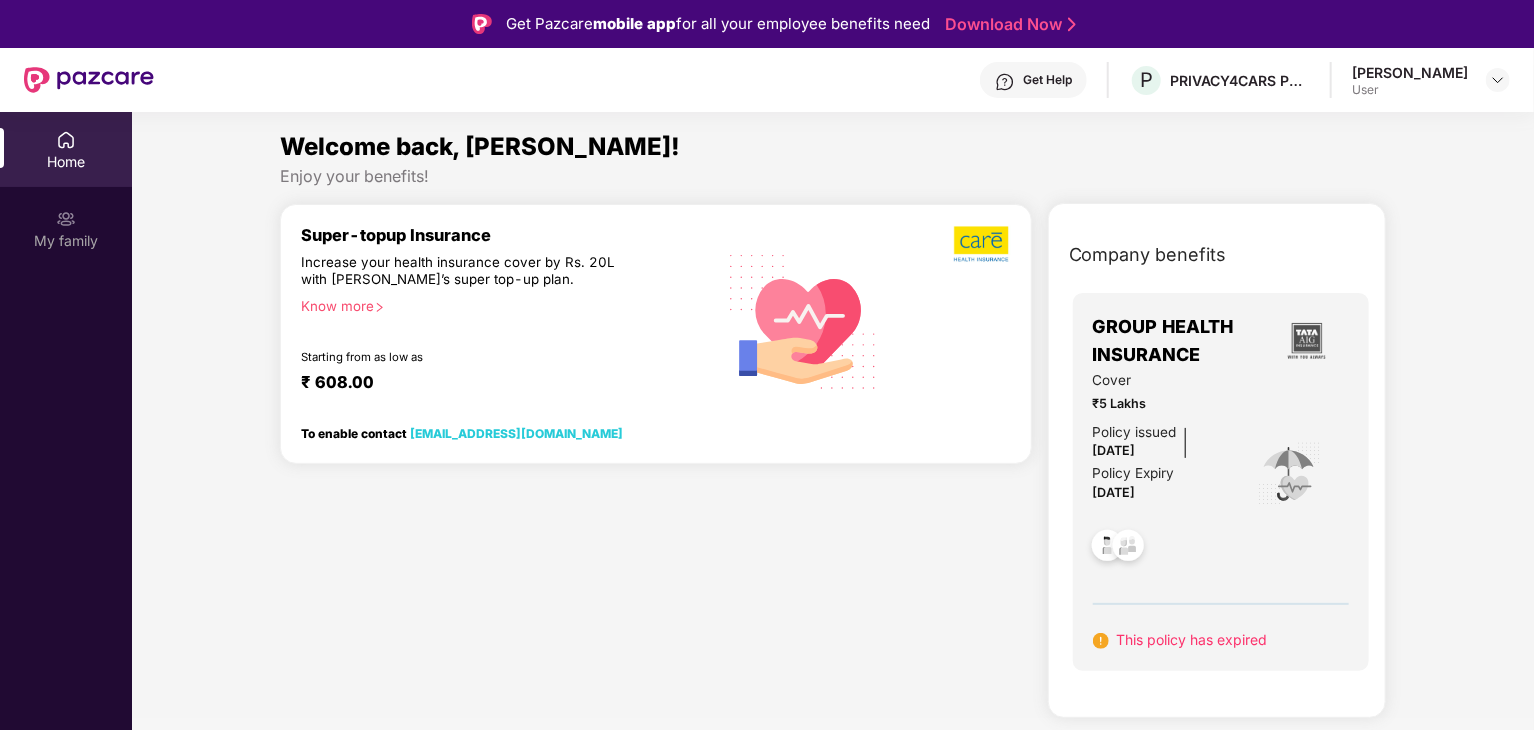 click on "[PERSON_NAME]" at bounding box center [1410, 72] 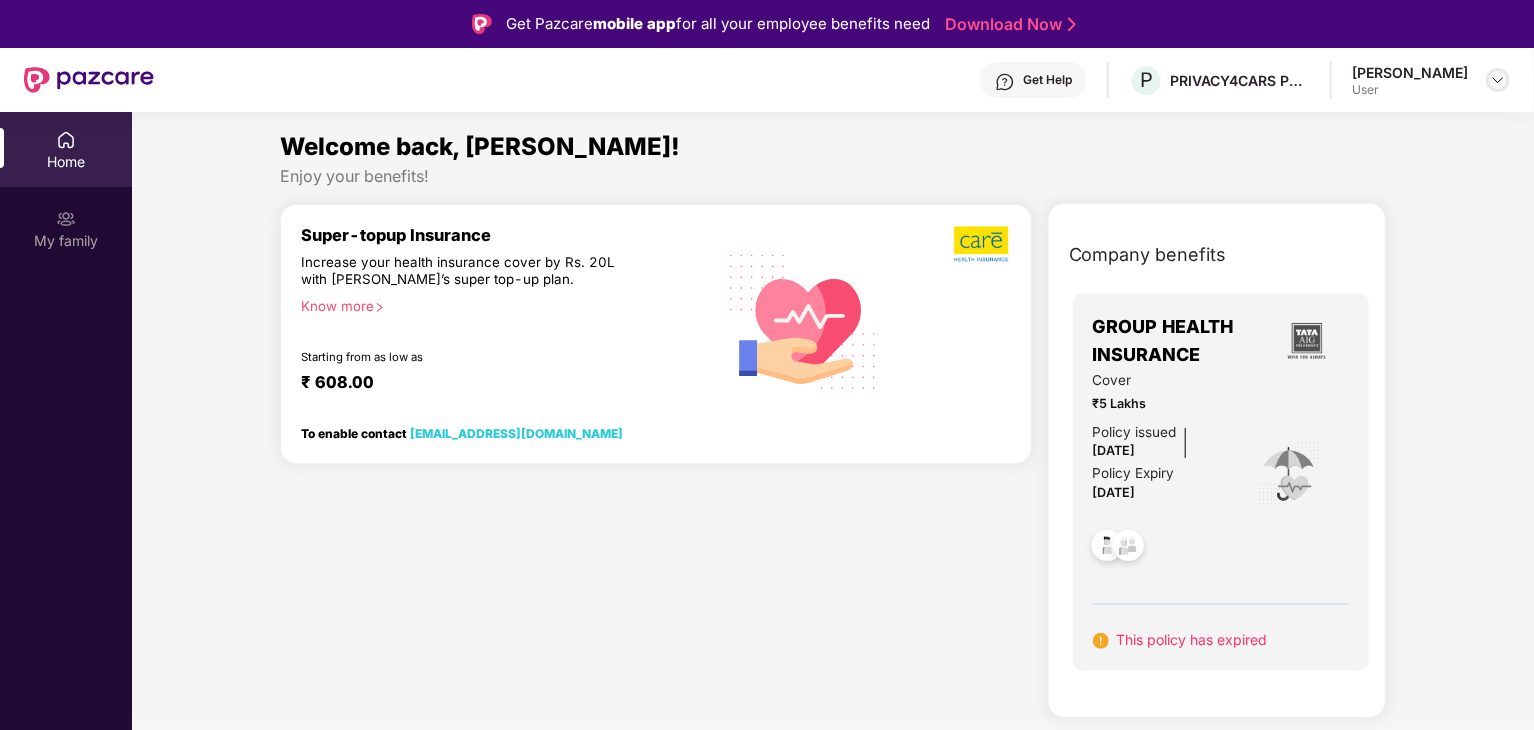 click at bounding box center (1498, 80) 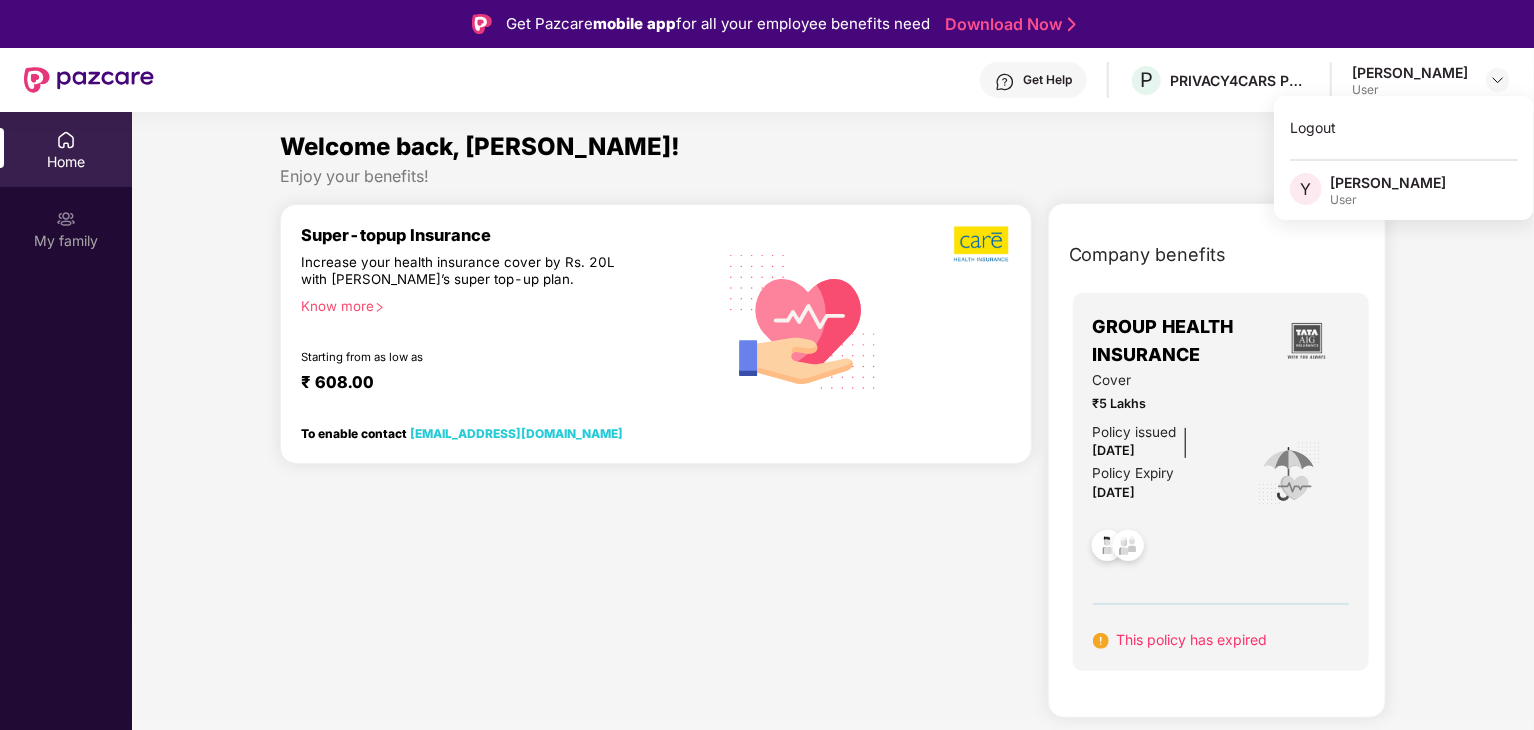 click on "[PERSON_NAME]" at bounding box center (1388, 182) 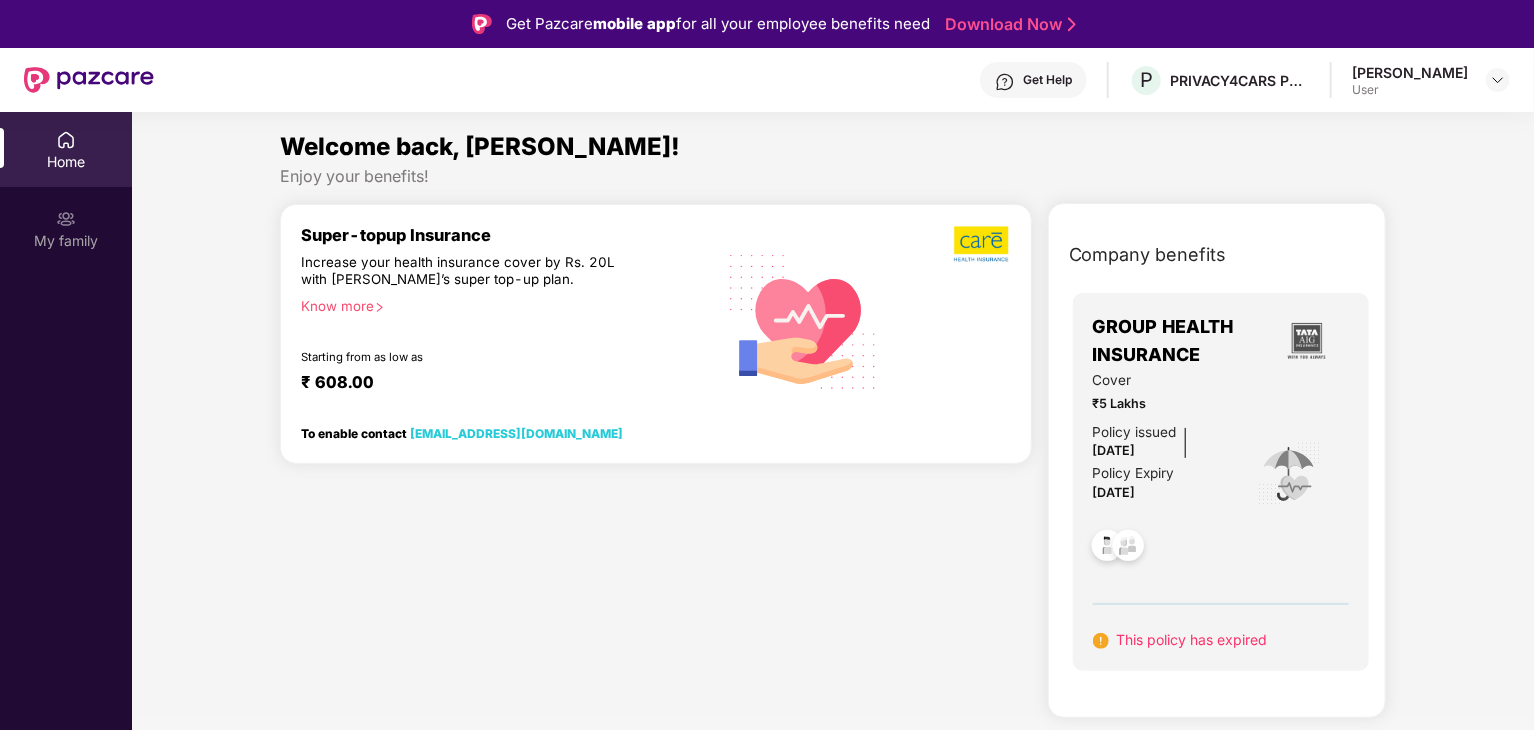 click on "User" at bounding box center (1410, 90) 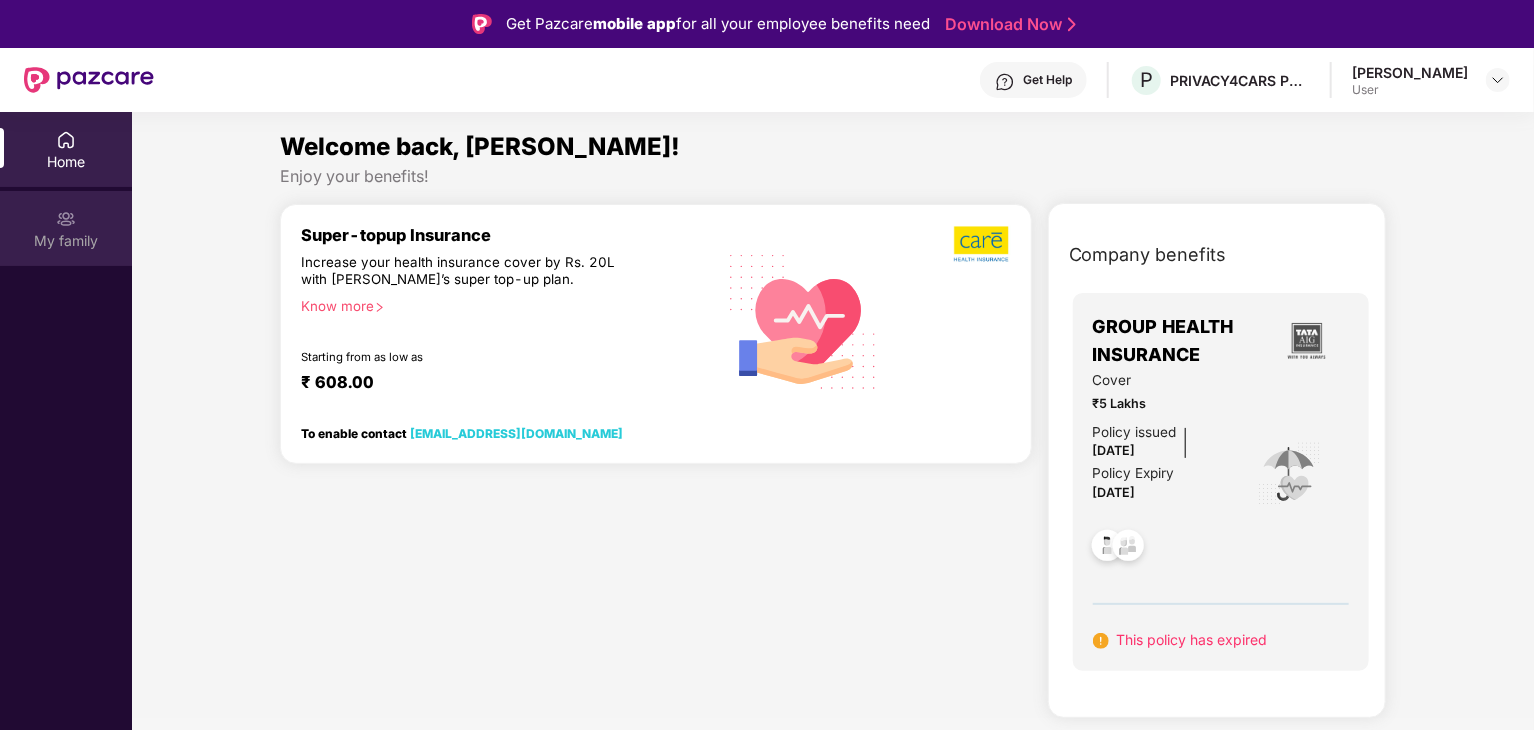 click on "My family" at bounding box center (66, 228) 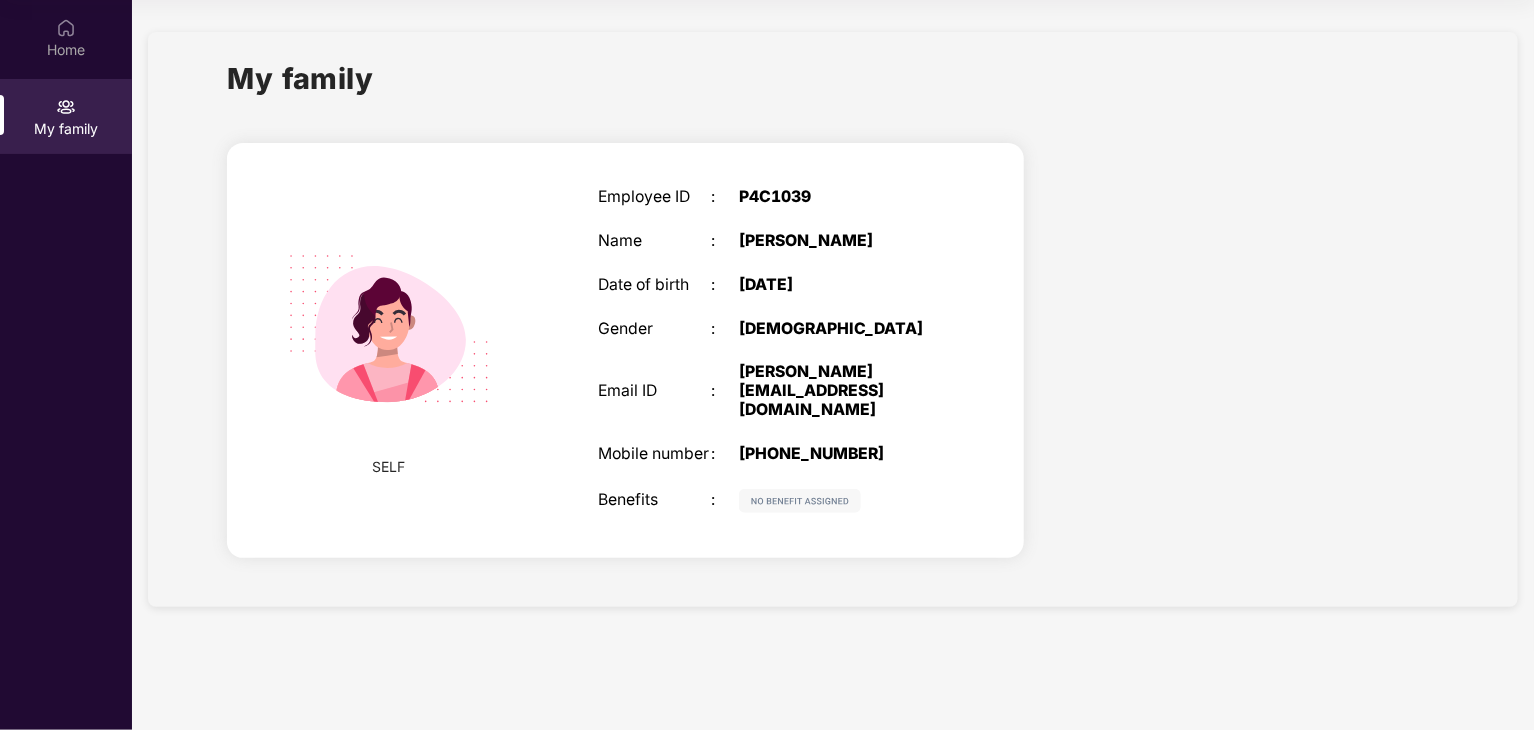scroll, scrollTop: 0, scrollLeft: 0, axis: both 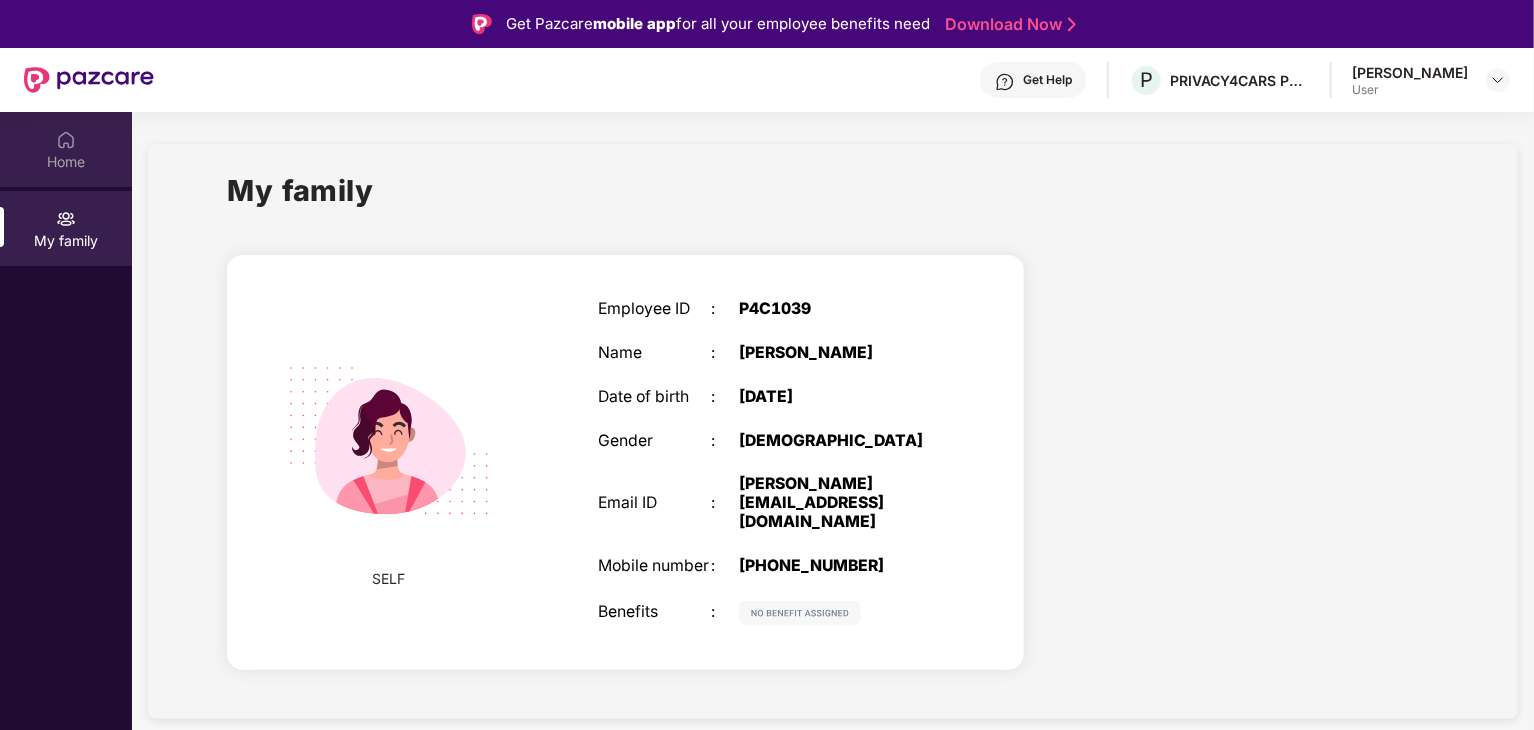 click on "Home" at bounding box center [66, 162] 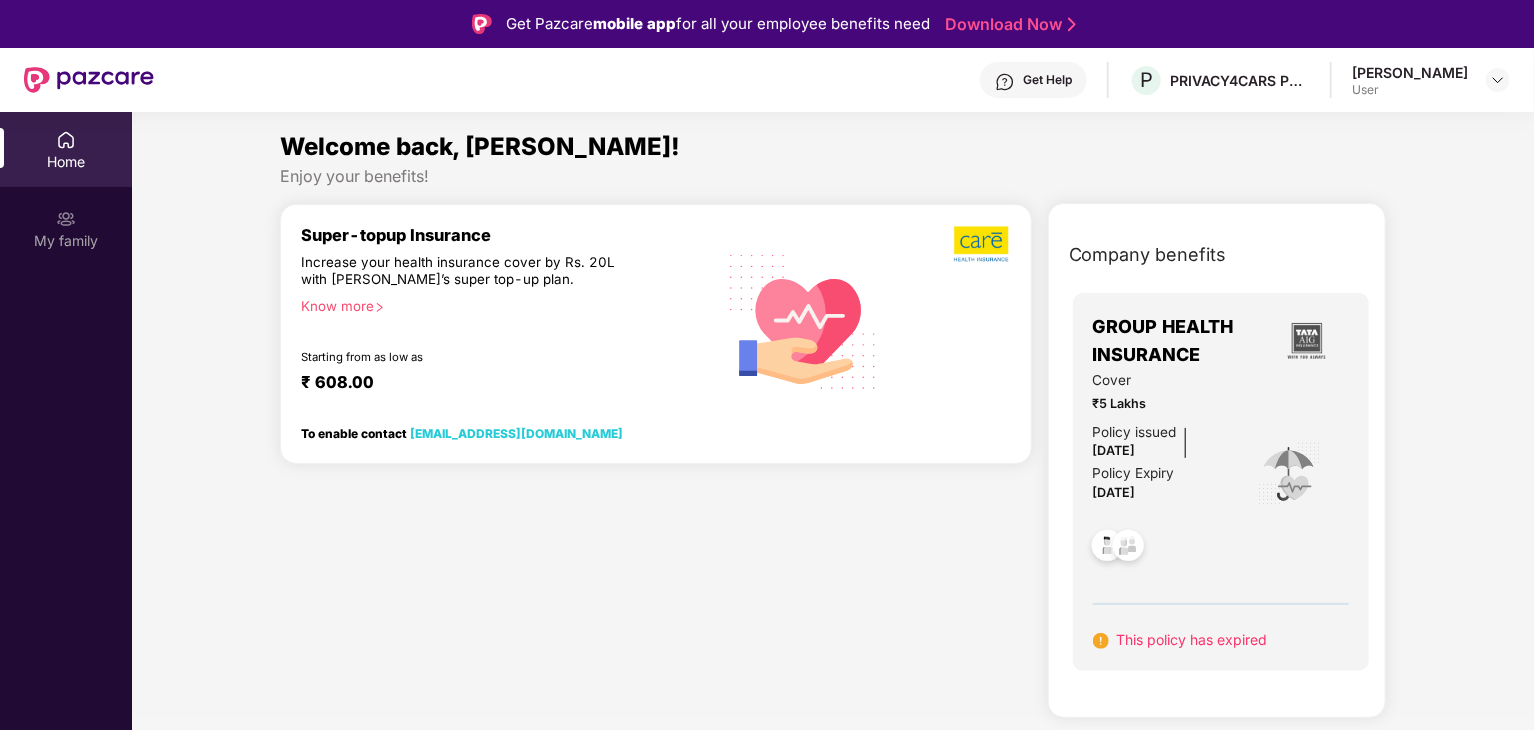 click at bounding box center [89, 80] 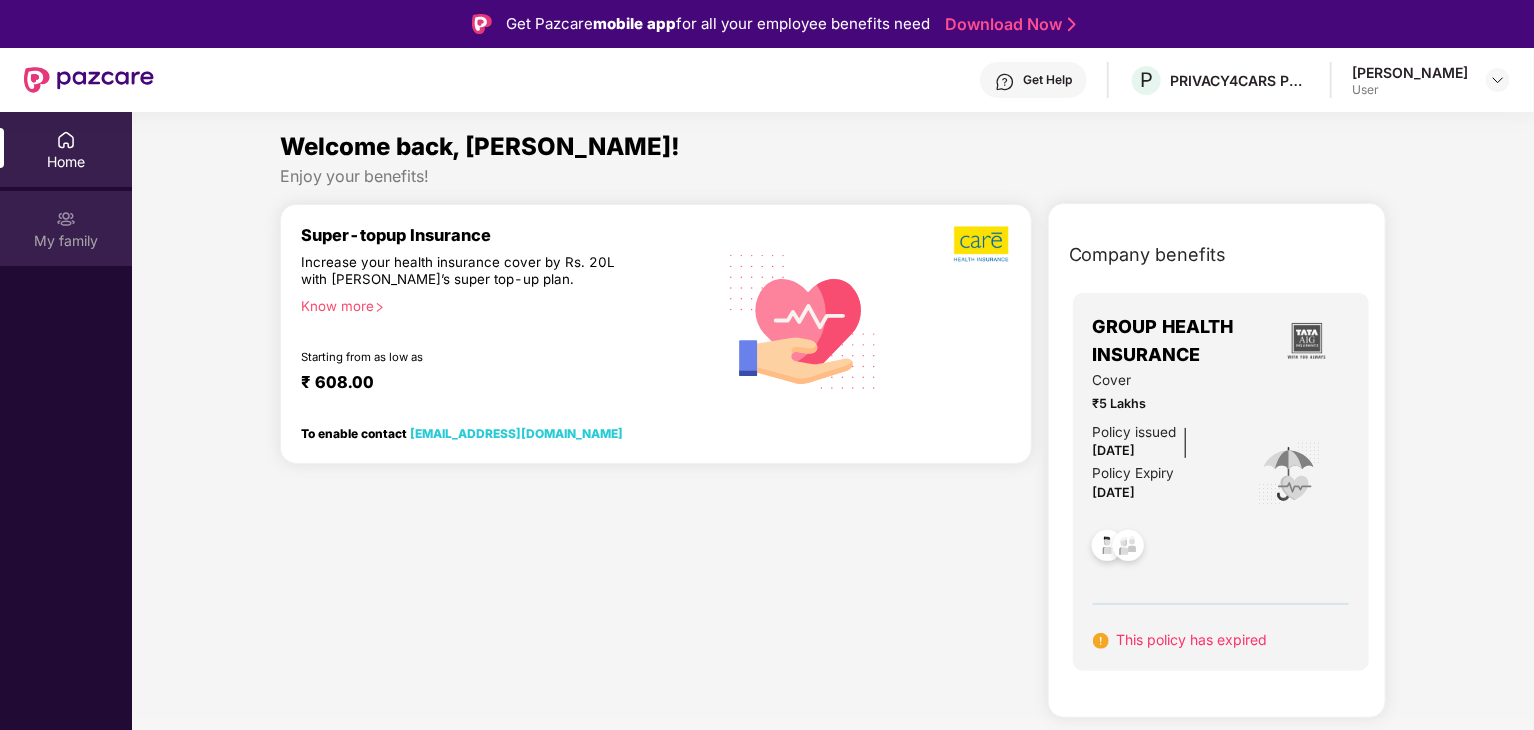 click on "My family" at bounding box center [66, 241] 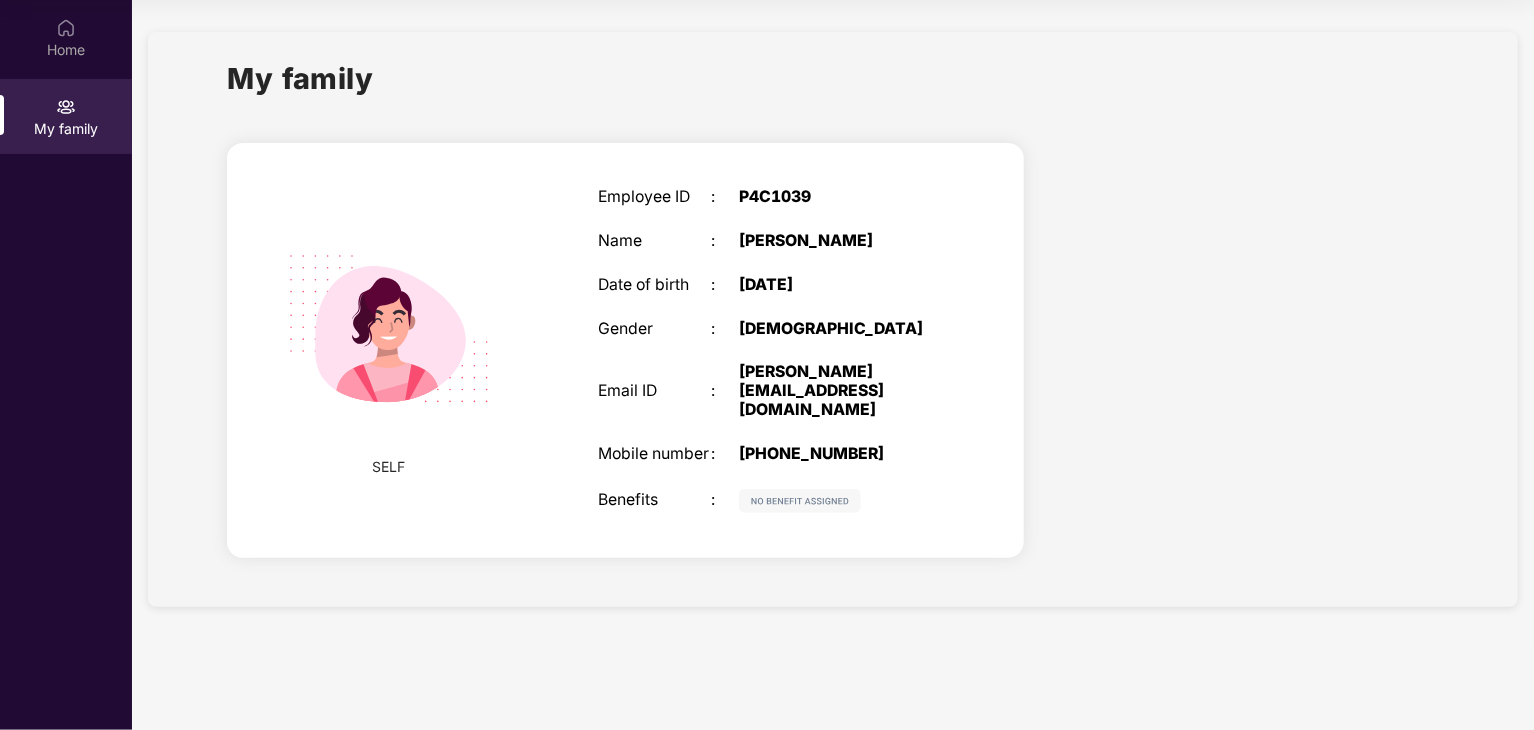 scroll, scrollTop: 0, scrollLeft: 0, axis: both 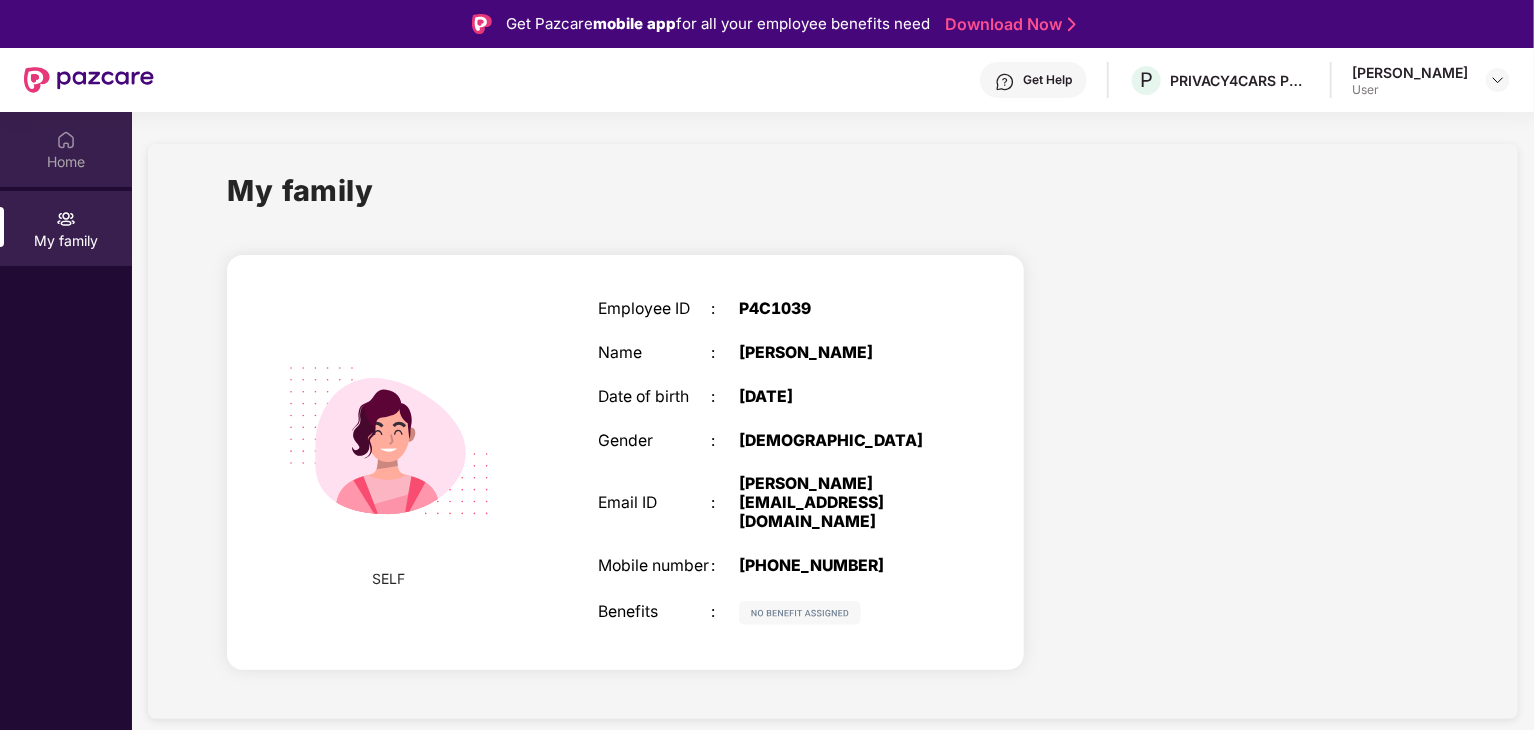 click on "Home" at bounding box center (66, 162) 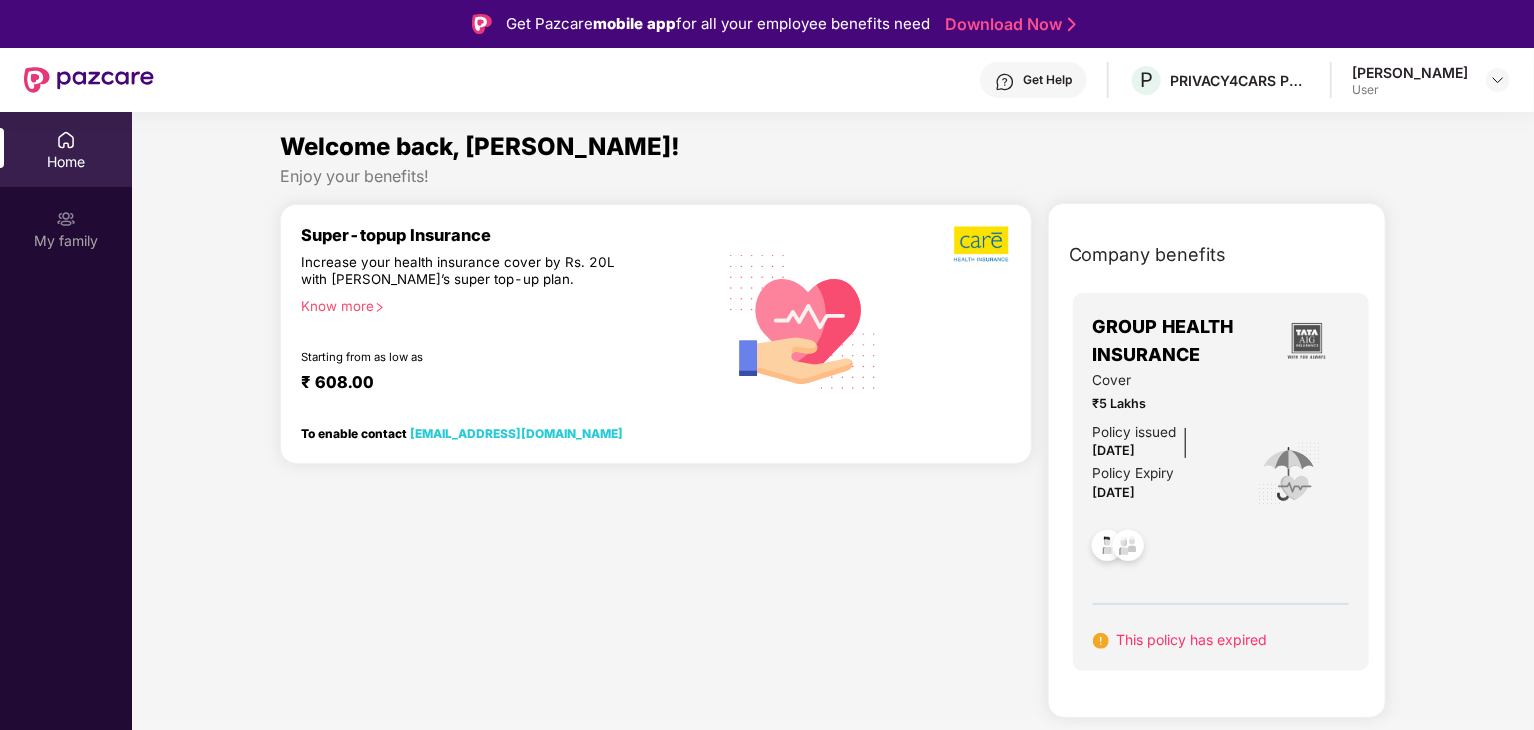 click at bounding box center [89, 80] 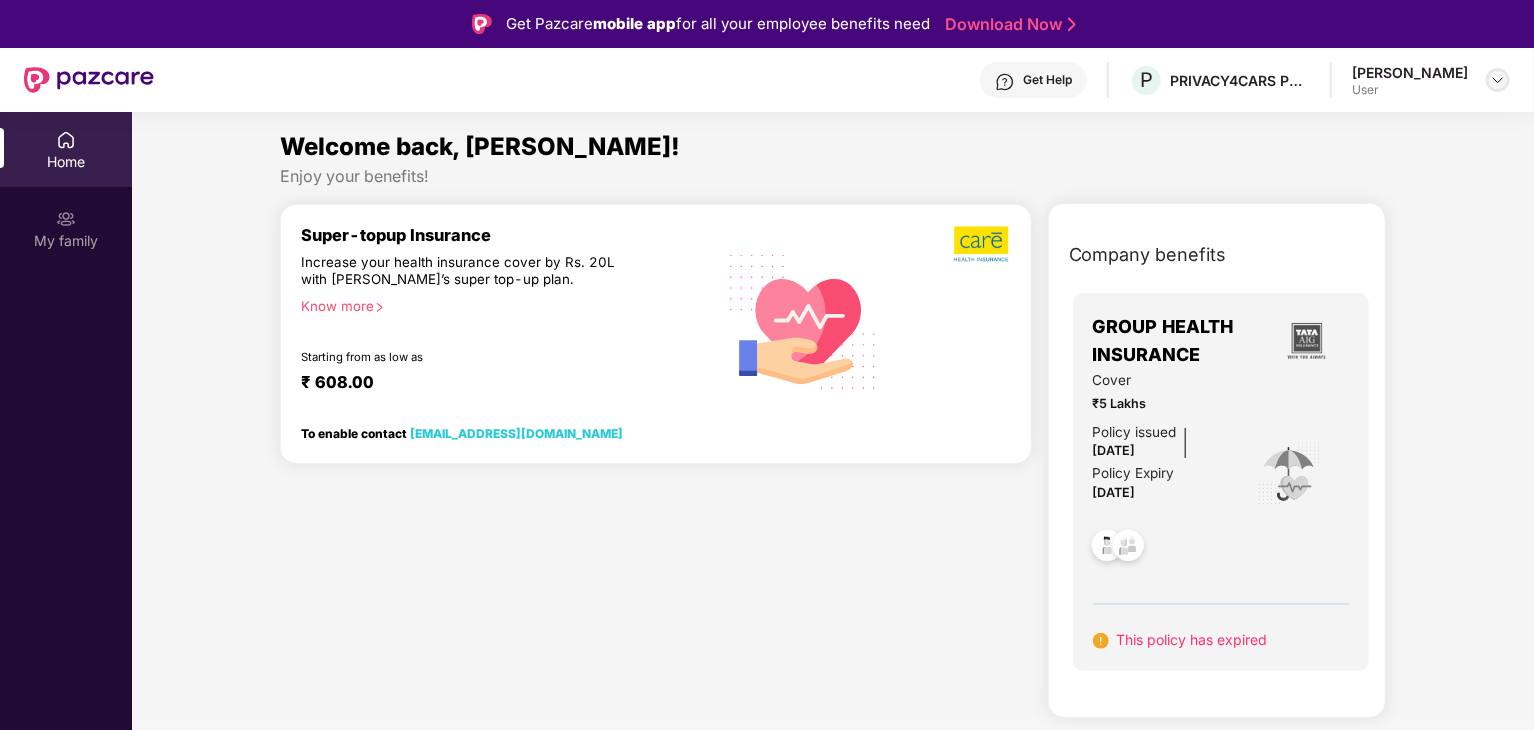 click at bounding box center (1498, 80) 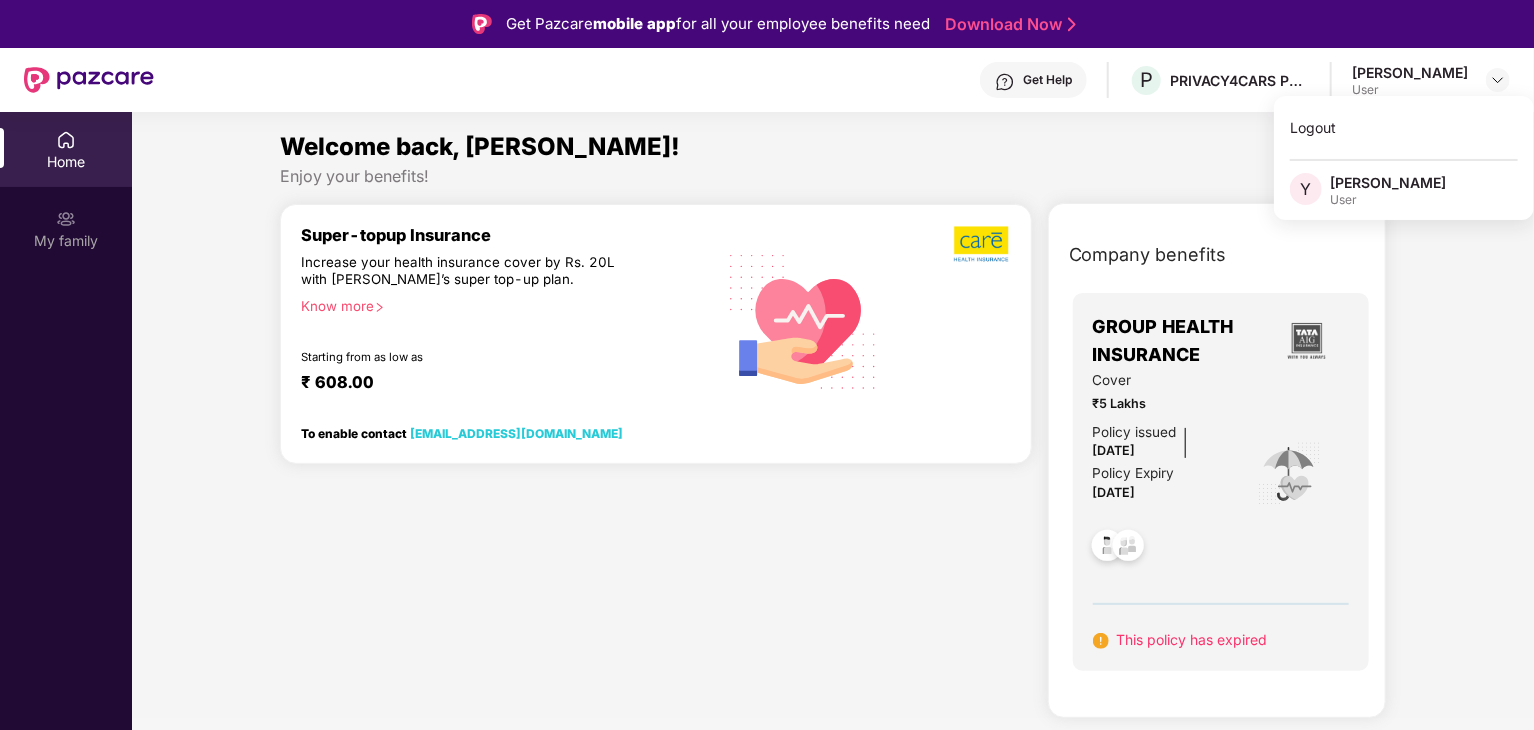 click on "Enjoy your benefits!" at bounding box center (833, 176) 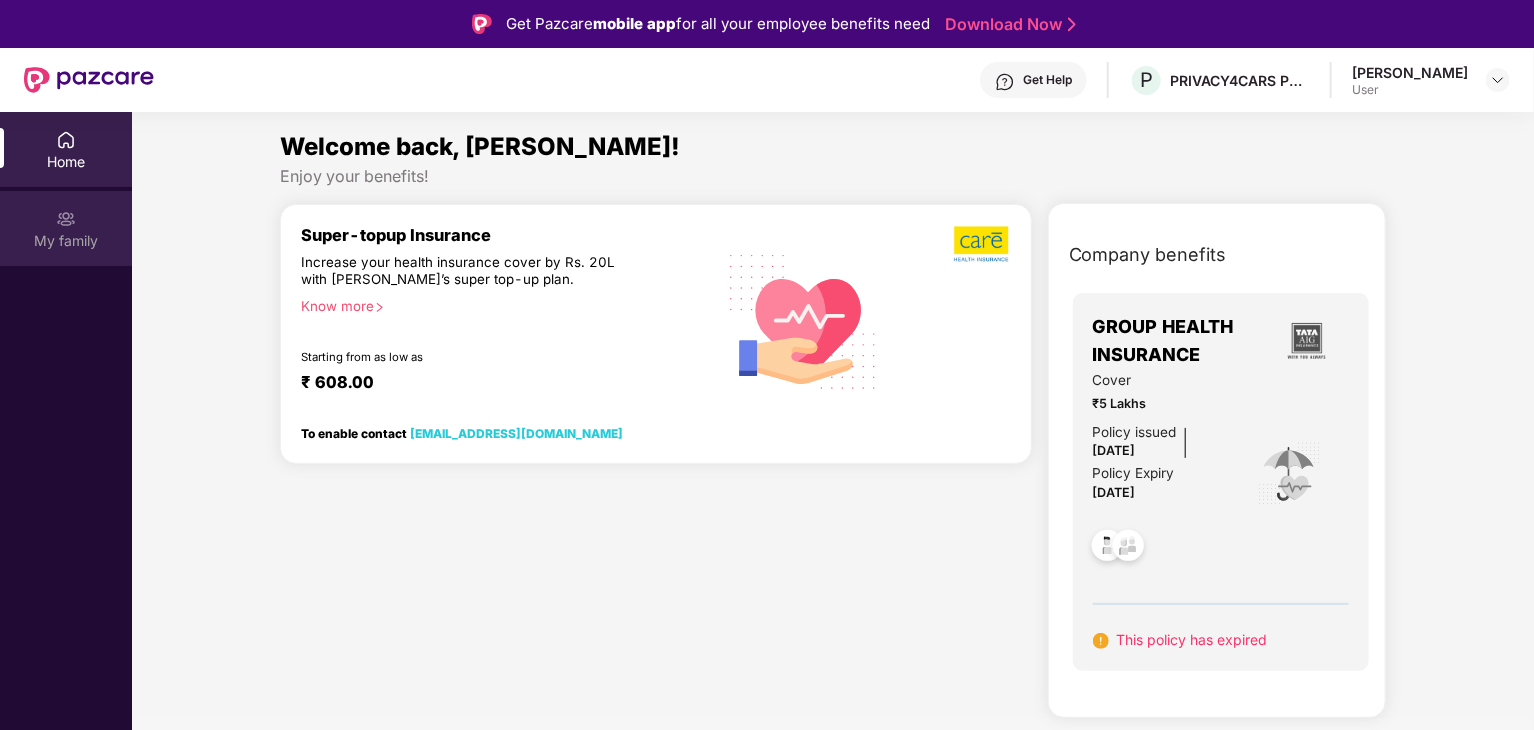 click on "My family" at bounding box center (66, 241) 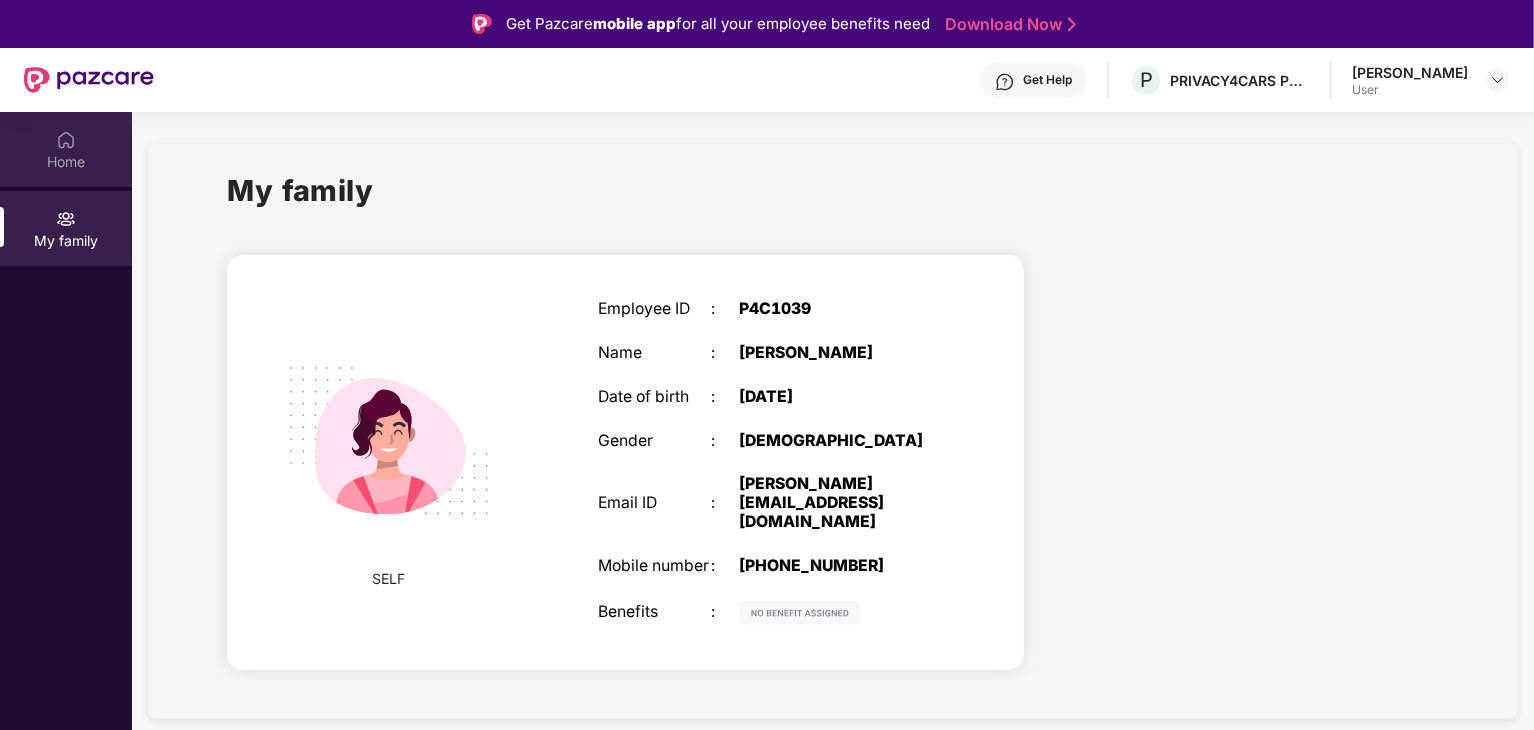 click on "Home" at bounding box center (66, 149) 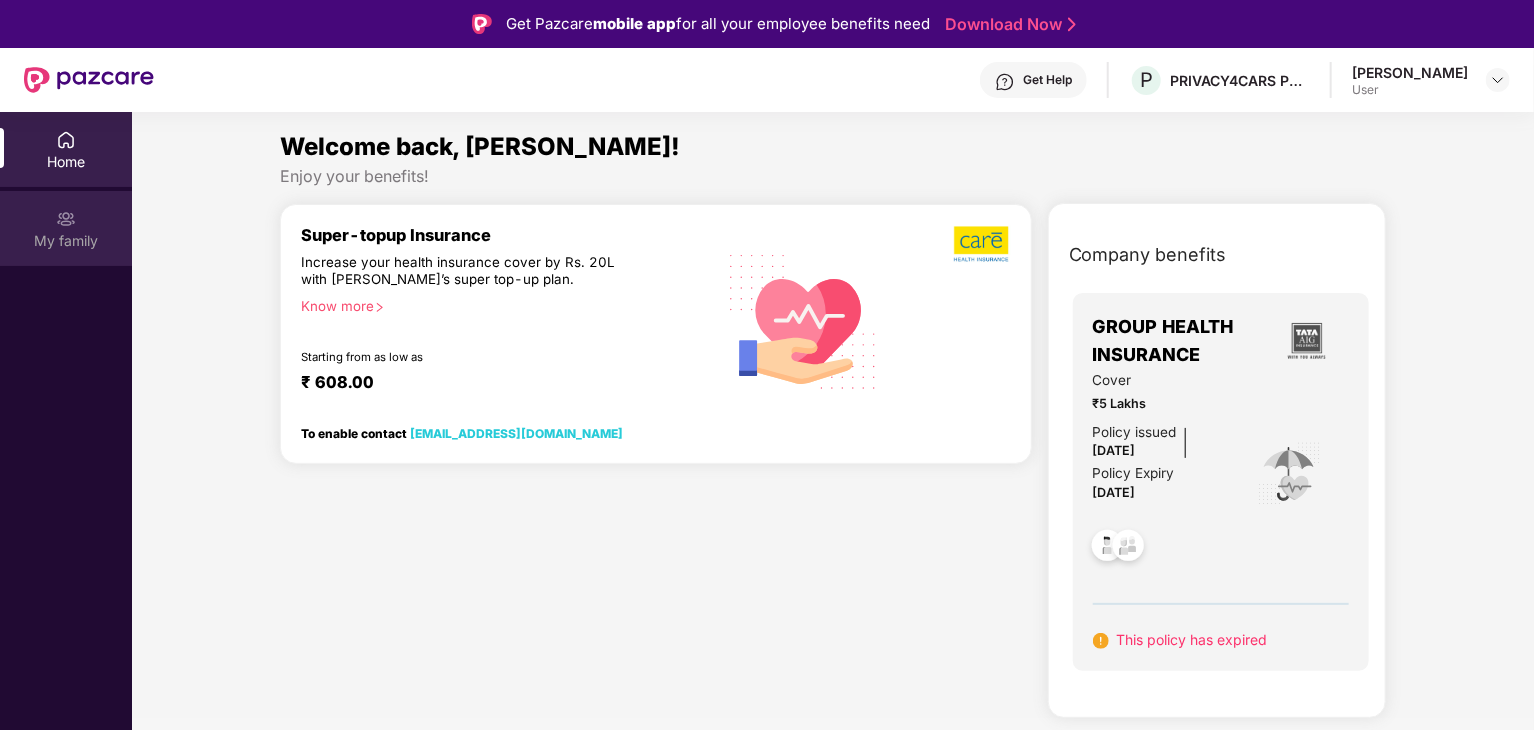 click on "My family" at bounding box center (66, 228) 